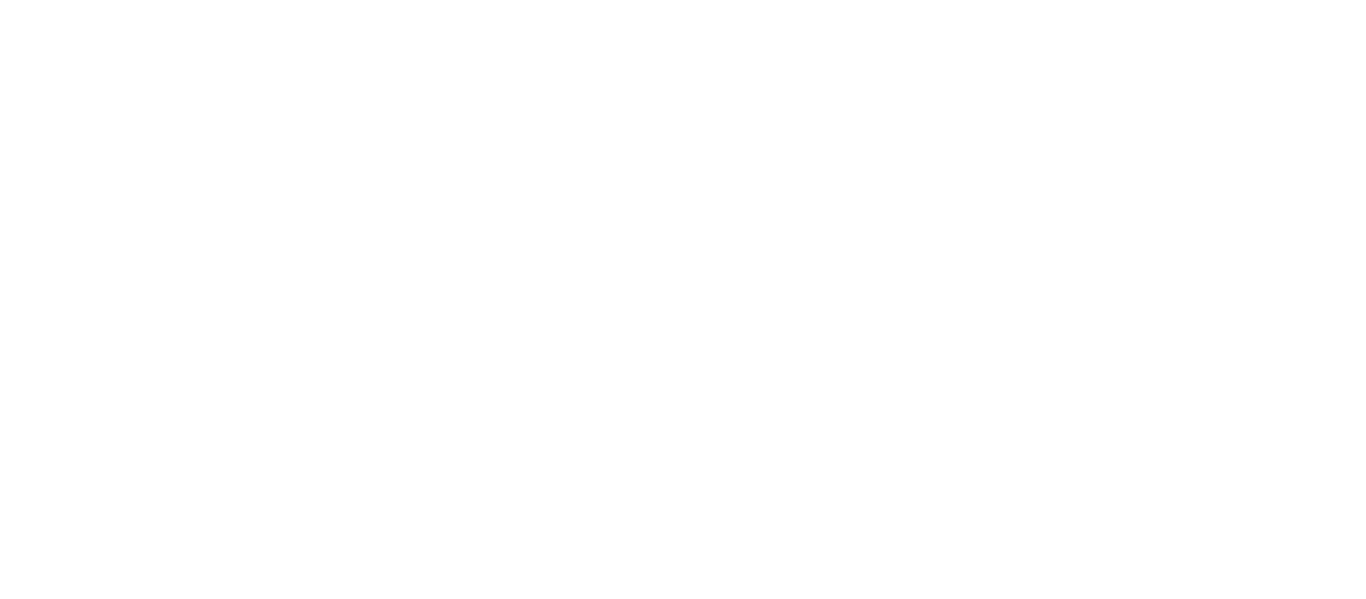 scroll, scrollTop: 0, scrollLeft: 0, axis: both 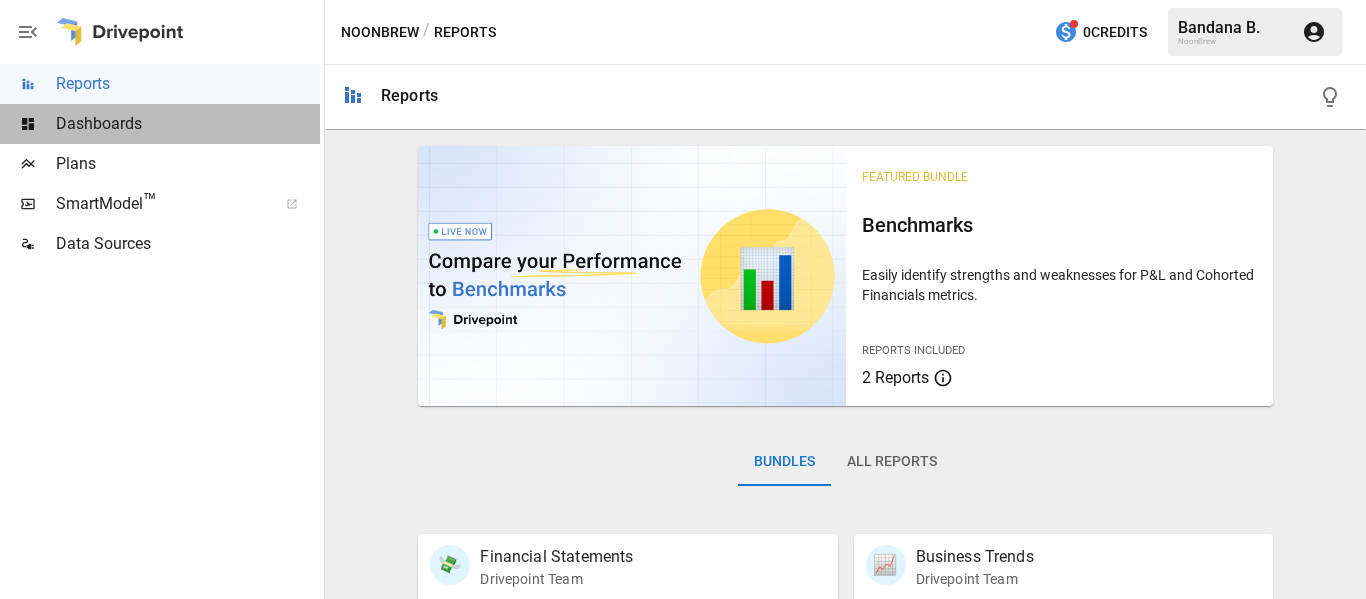 click on "Dashboards" at bounding box center (188, 124) 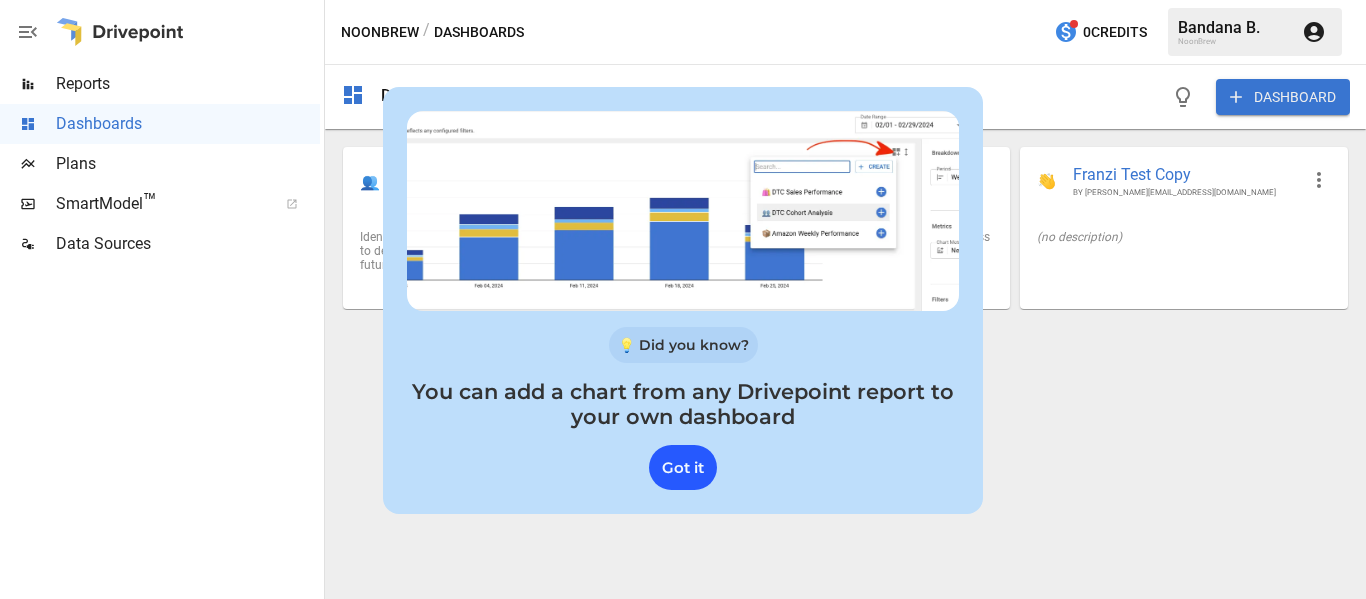click on "Got it" at bounding box center (683, 467) 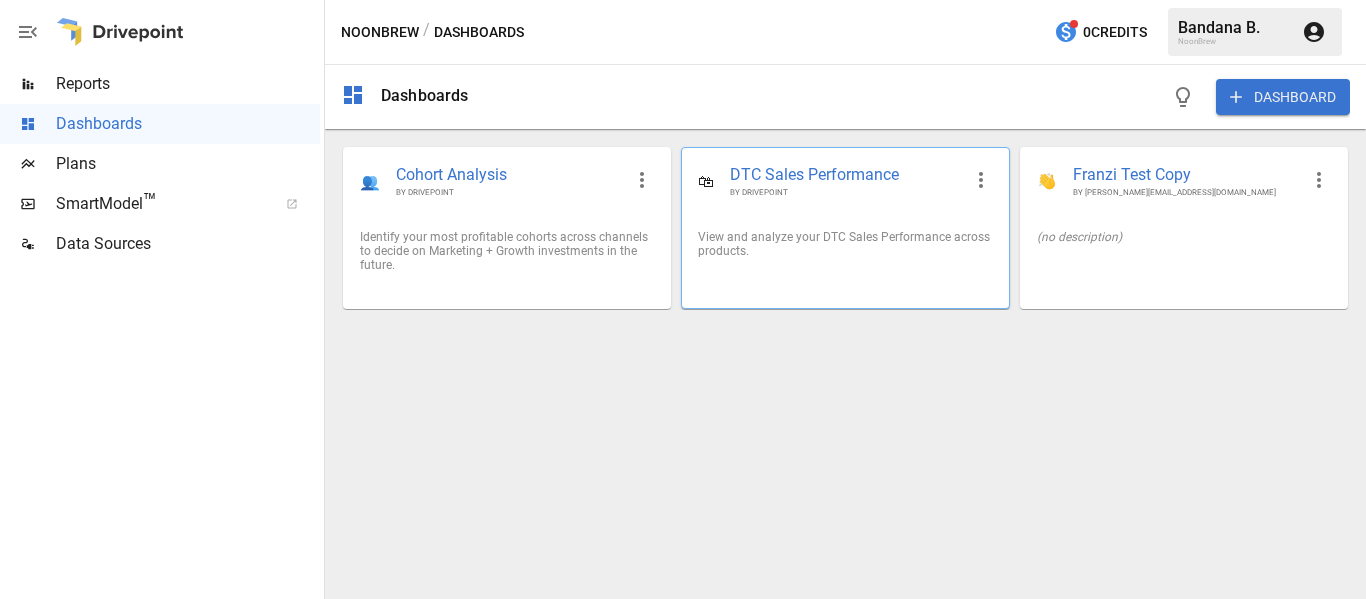 click on "DTC Sales Performance" at bounding box center (845, 175) 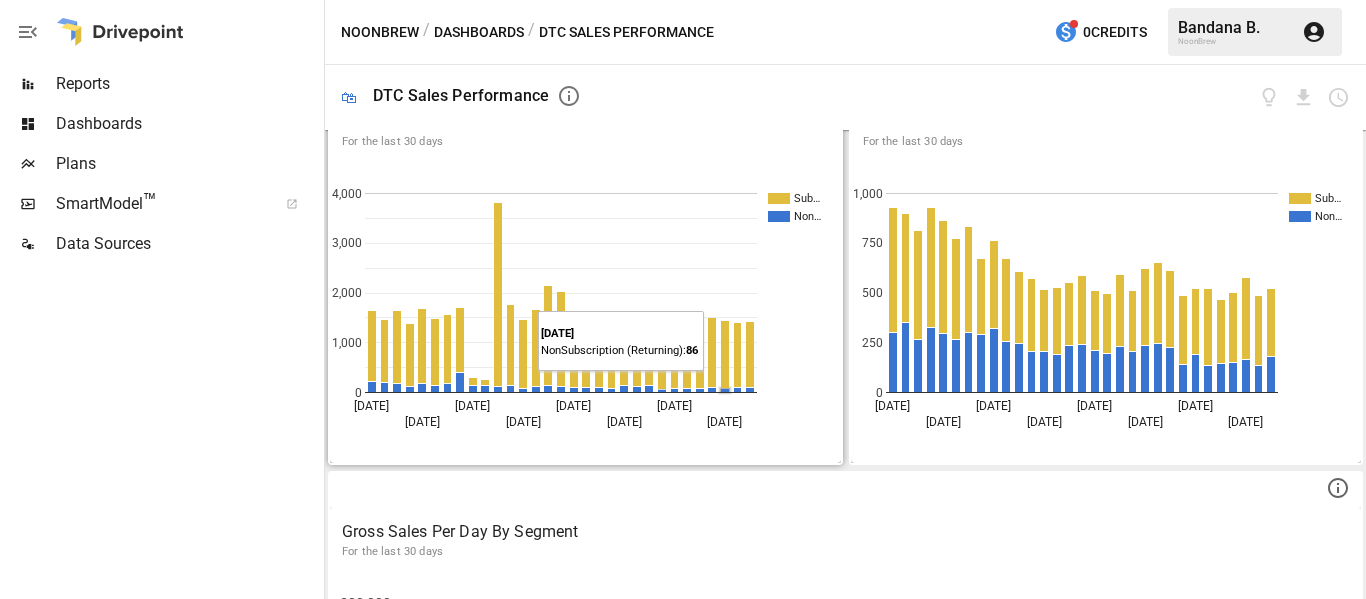 scroll, scrollTop: 0, scrollLeft: 0, axis: both 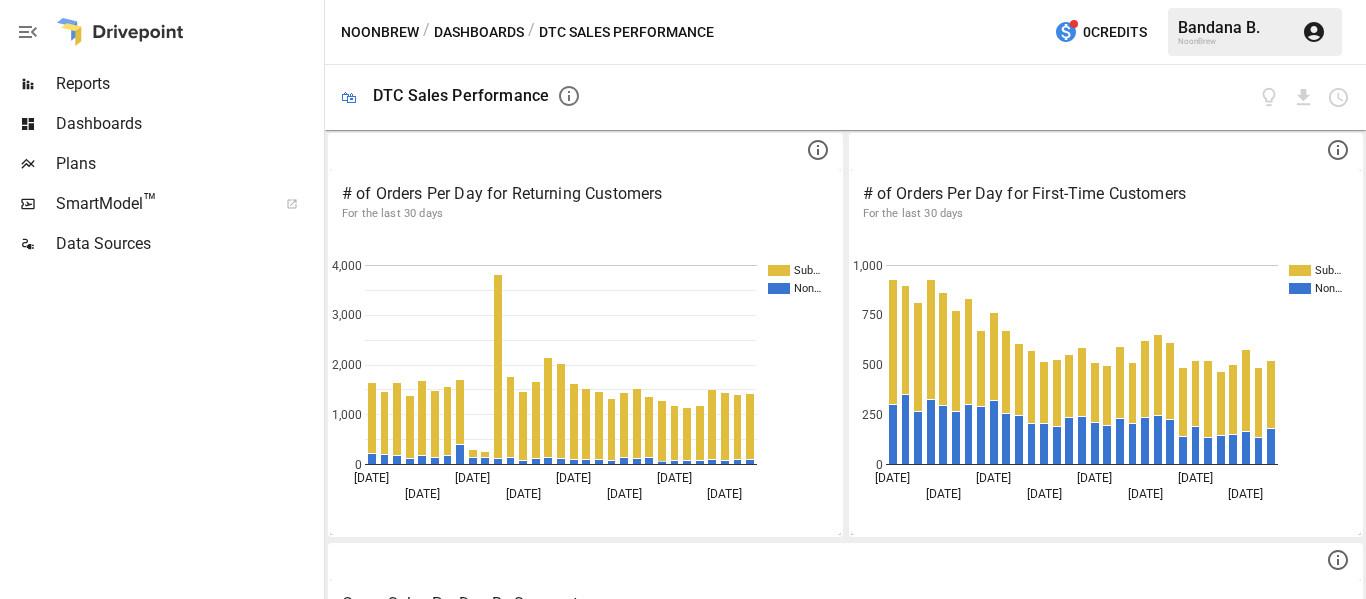 click on "Dashboards" at bounding box center (479, 32) 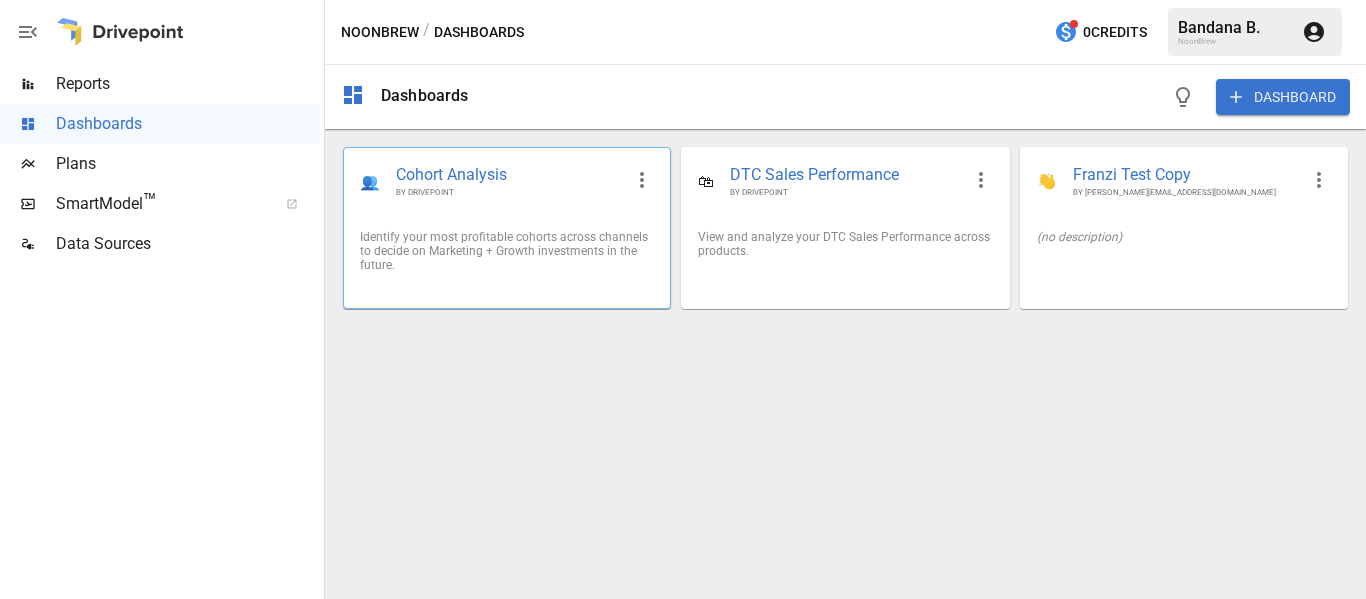click on "Cohort Analysis" at bounding box center (509, 175) 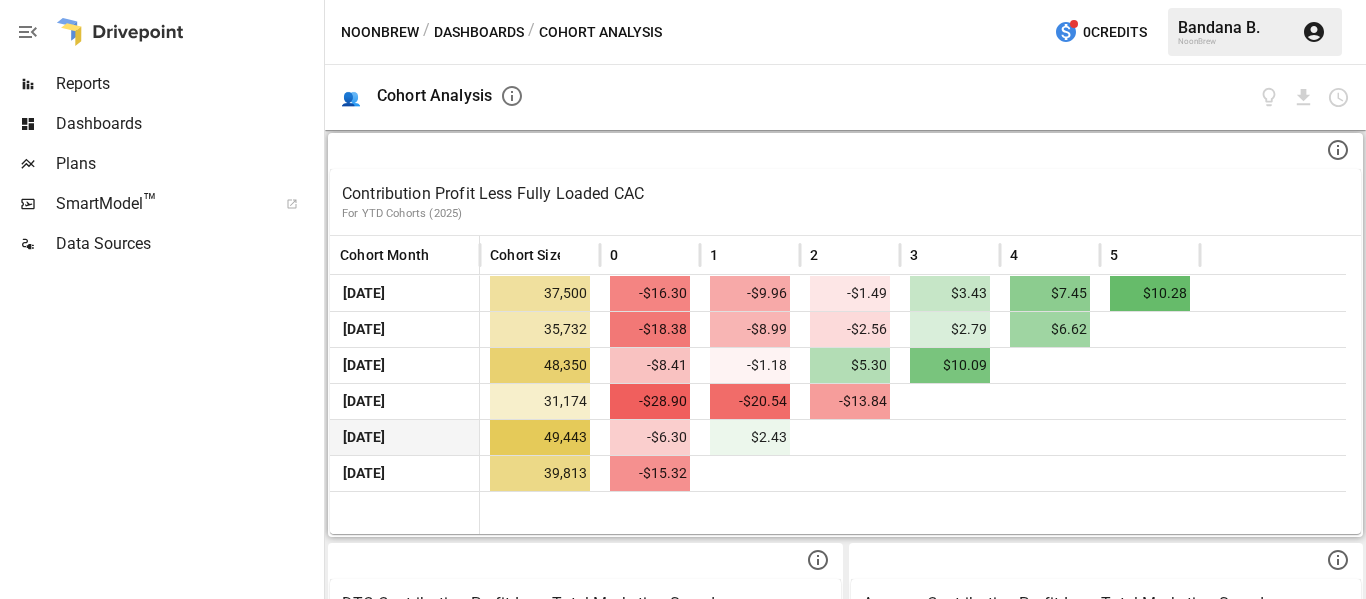 click on "[DATE]" at bounding box center [405, 437] 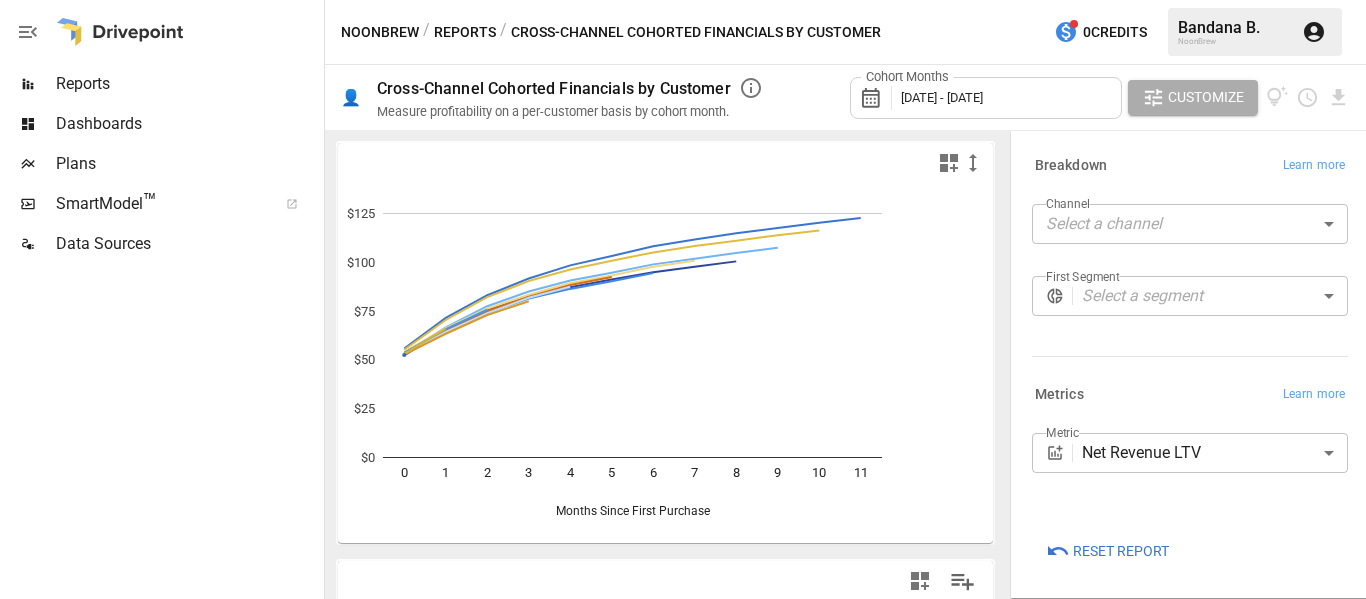 click on "**********" at bounding box center (683, 0) 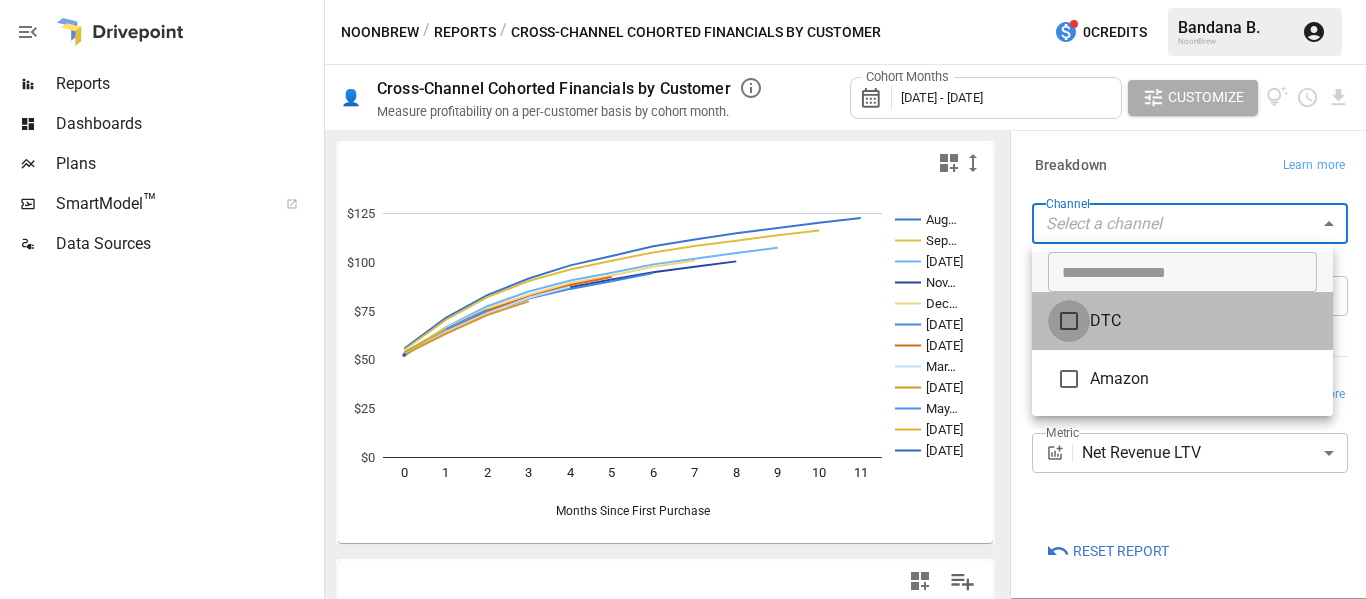 type on "***" 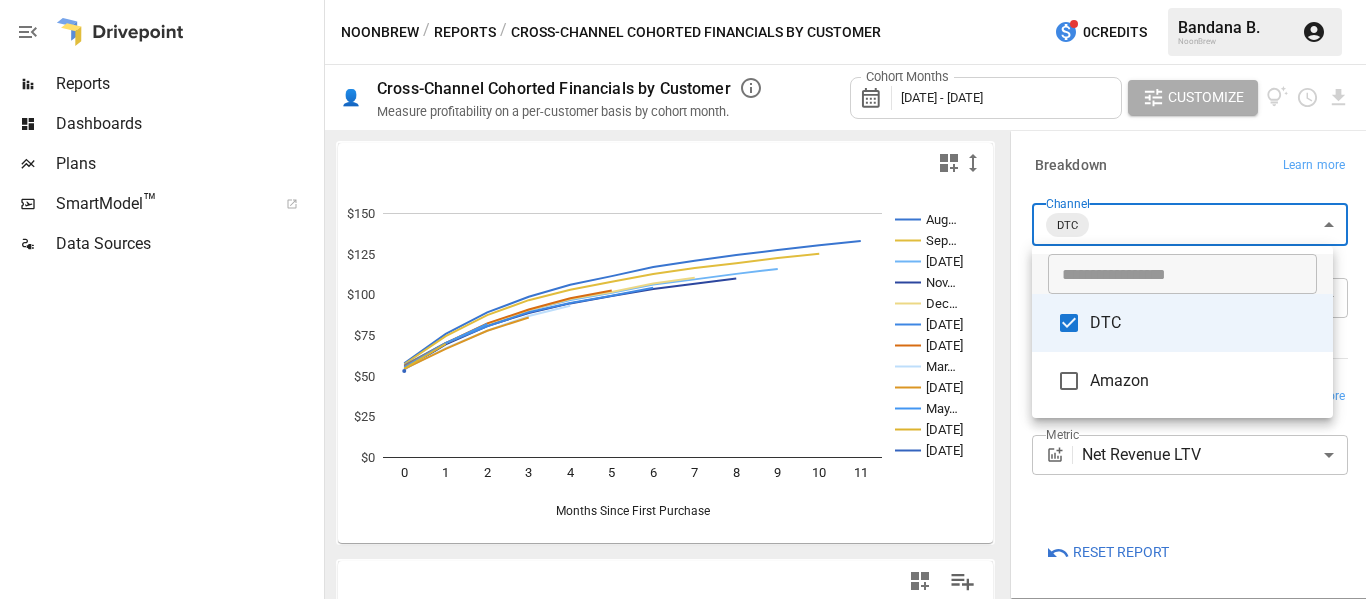 click at bounding box center [683, 299] 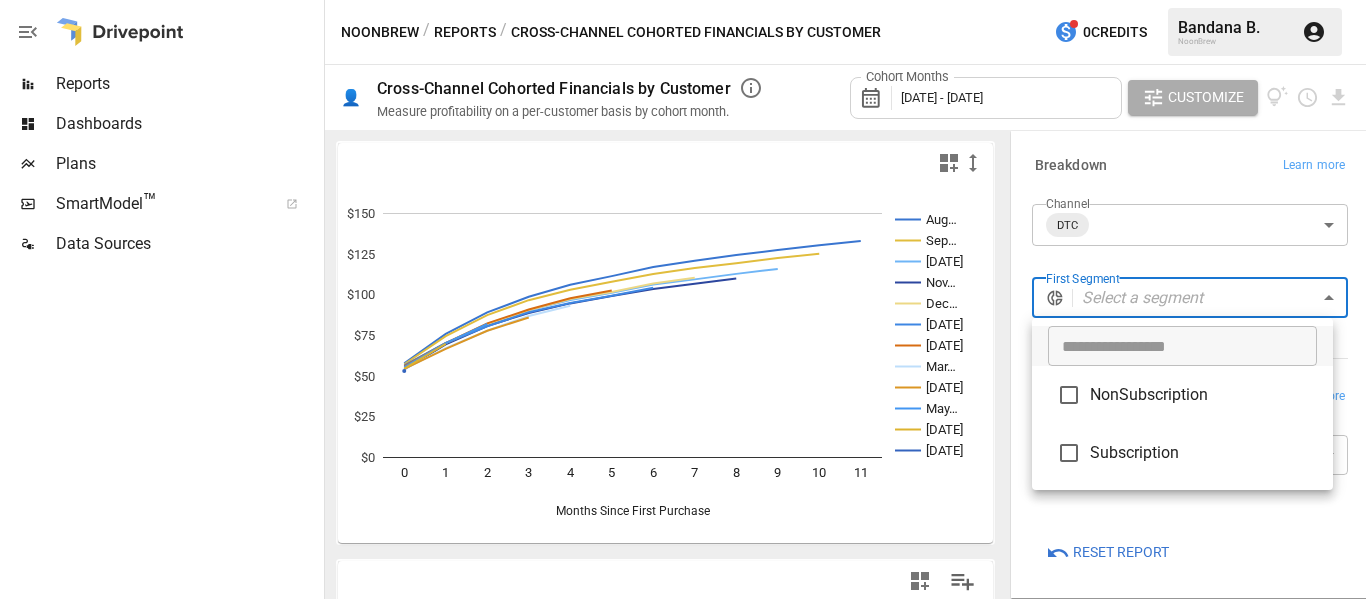 click on "Reports Dashboards Plans SmartModel ™ Data Sources NoonBrew / Reports / Cross-Channel Cohorted Financials by Customer 0  Credits Bandana B. NoonBrew 👤 Cross-Channel Cohorted Financials by Customer Measure profitability on a per-customer basis by cohort month. Cohort Months [DATE] - [DATE] Customize Aug… Sep… [DATE] Nov… Dec… [DATE] Feb [DATE]… [DATE] May… Jun [DATE] 0 1 2 3 4 5 6 7 8 9 10 11 $0 $25 $50 $75 $100 $125 $150 Months Since First Purchase $150 Cohort Month  Cohort Size   0   1   2   3   4   [DATE] 11,352 $57.89 $75.96 $89.18 $98.83 $106.17 $111.49 [DATE] 17,909 $57.32 $74.65 $87.56 $96.72 $103.17 $108.07 [DATE] 23,108 $54.48 $69.80 $81.98 $90.47 $96.88 $101.32 [DATE] 28,259 $54.11 $69.58 $80.85 $88.83 $94.73 $99.25 [DATE] 26,951 $56.32 $70.33 $82.08 $90.43 $97.39 $101.76 [DATE] 29,548 $56.66 $70.38 $80.69 $89.25 $95.04 $99.49 [DATE] 28,503 $56.19 $70.36 $82.48 $90.95 $97.94 $102.66 [DATE] 27,982 $54.36 $67.24 $77.93 $86.99 $93.28 [DATE] 37,188 $54.44 $66.74 $77.88 $86.06" at bounding box center [683, 0] 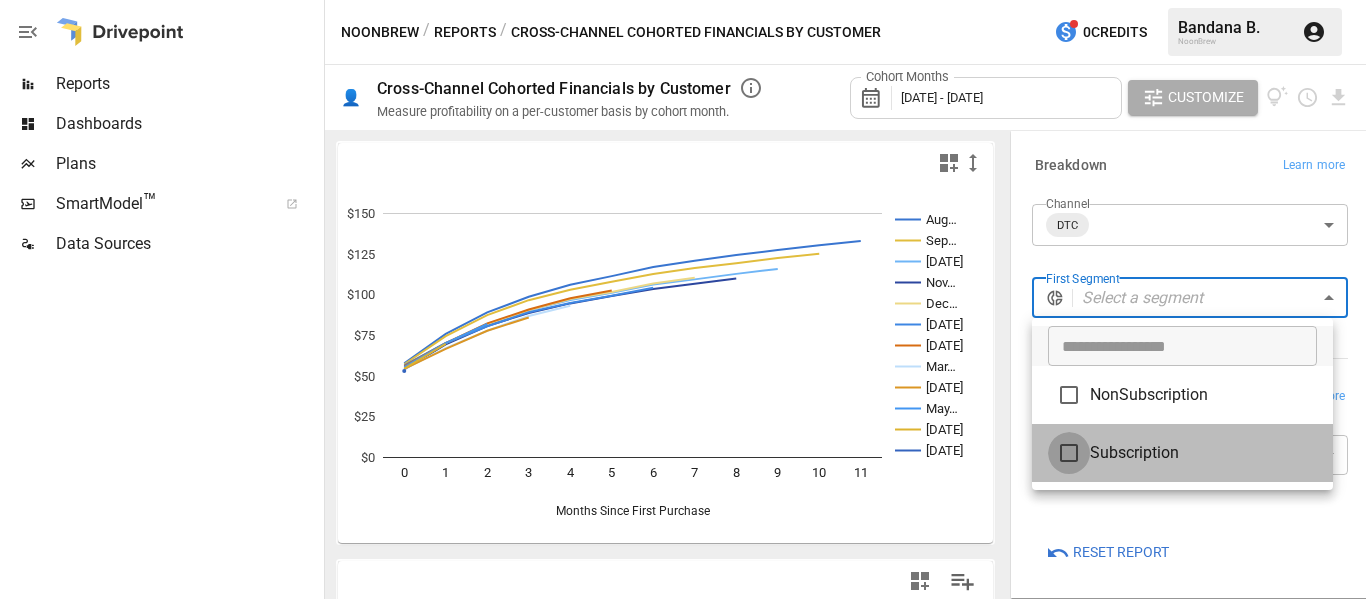 type on "**********" 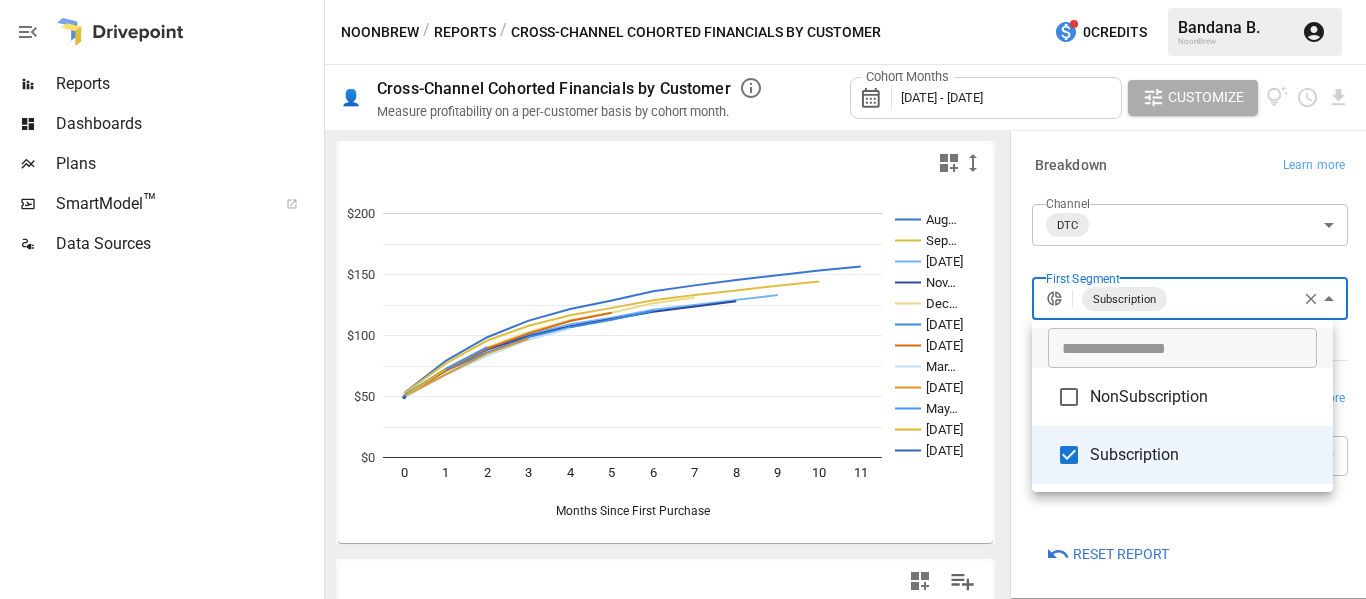 click at bounding box center (683, 299) 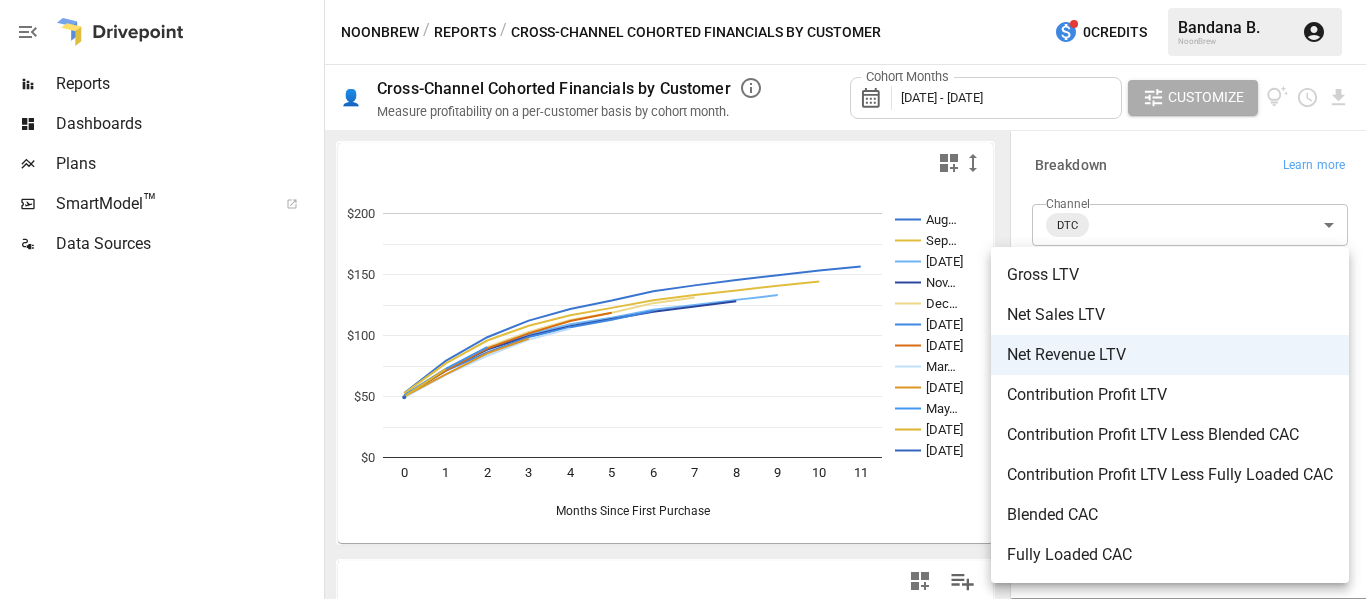 click on "Reports Dashboards Plans SmartModel ™ Data Sources NoonBrew / Reports / Cross-Channel Cohorted Financials by Customer 0  Credits Bandana B. NoonBrew 👤 Cross-Channel Cohorted Financials by Customer Measure profitability on a per-customer basis by cohort month. Cohort Months [DATE] - [DATE] Customize Aug… Sep… [DATE] Nov… Dec… [DATE] Feb [DATE]… [DATE] May… Jun [DATE] 0 1 2 3 4 5 6 7 8 9 10 11 $0 $50 $100 $150 $200 Months Since First Purchase $200 Cohort Month  Cohort Size   0   1   2   3   4   [DATE] 6,574 $52.80 $79.18 $98.56 $112.20 $121.76 $128.61 [DATE] 10,722 $52.59 $77.20 $95.90 $108.03 $116.60 $122.64 [DATE] 13,427 $49.58 $72.15 $89.29 $100.88 $109.18 $114.61 [DATE] 16,037 $49.39 $71.73 $88.43 $99.68 $107.62 $113.44 [DATE] 14,065 $50.83 $72.59 $90.49 $102.91 $112.73 $118.63 [DATE] 15,494 $50.75 $70.98 $86.21 $98.70 $106.83 $112.90 [DATE] 14,987 $50.60 $71.14 $89.33 $101.75 $111.94 $118.57 [DATE] 15,562 $49.35 $67.79 $83.40 $96.65 $105.75 [DATE] 20,762 $50.07 $68.21 $85.32 DTC" at bounding box center (683, 0) 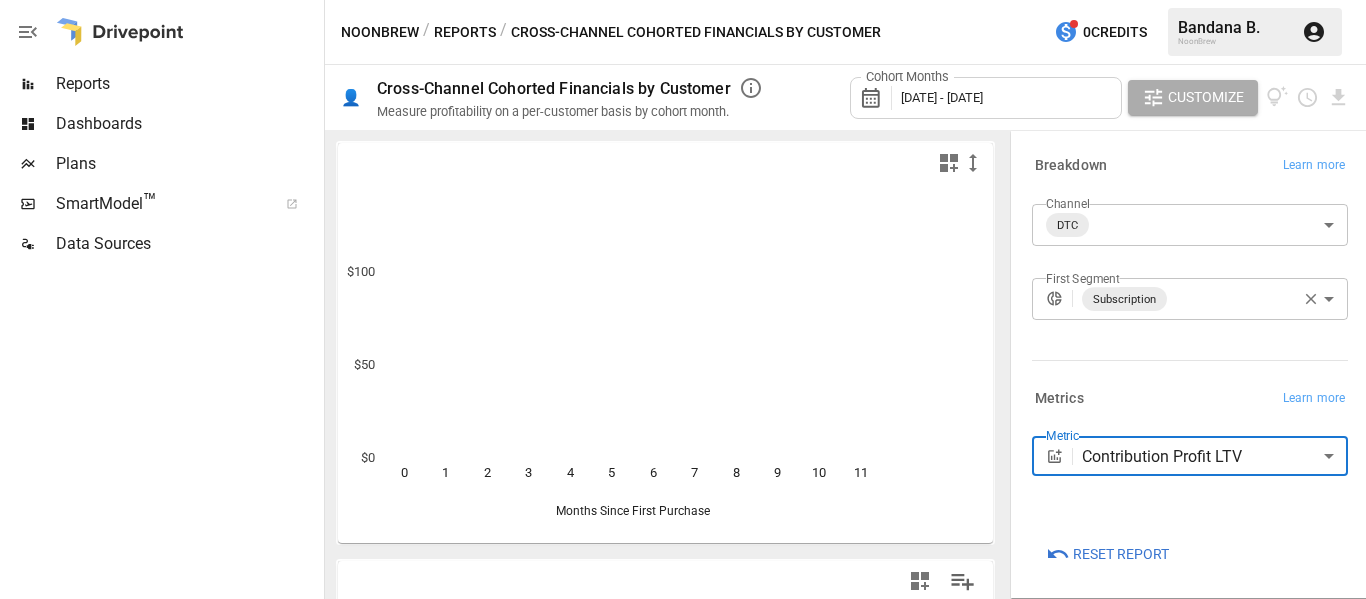 scroll, scrollTop: 6, scrollLeft: 0, axis: vertical 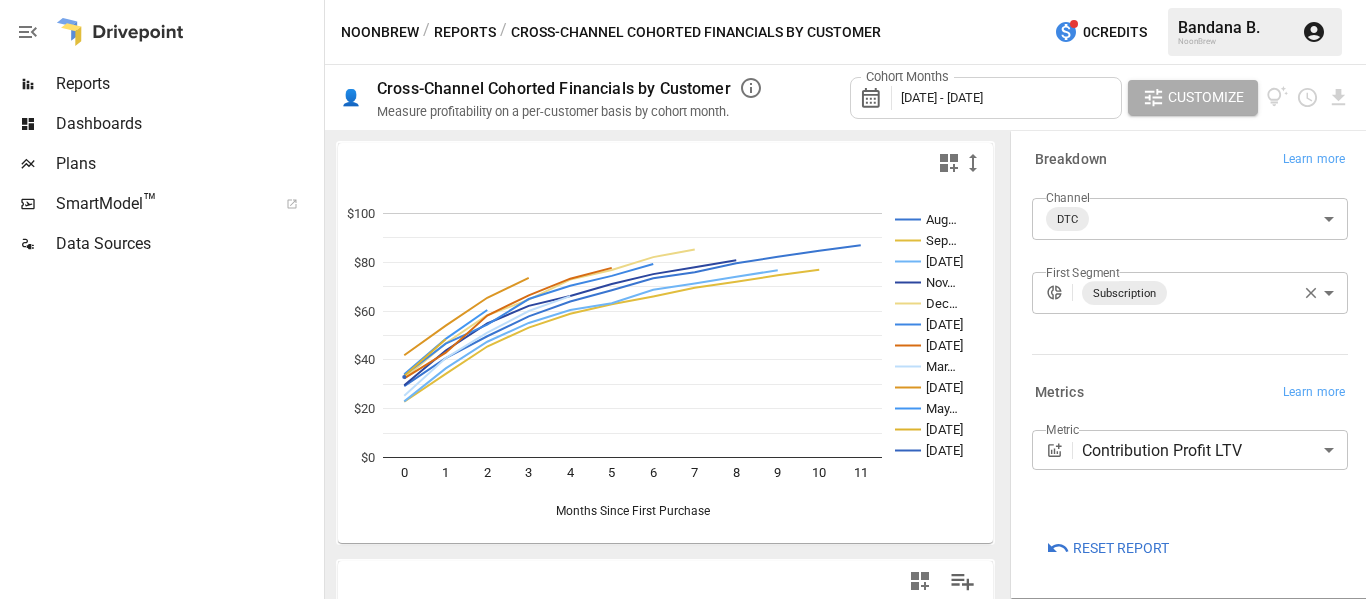 click on "Cohort Months [DATE] - [DATE]" at bounding box center [986, 98] 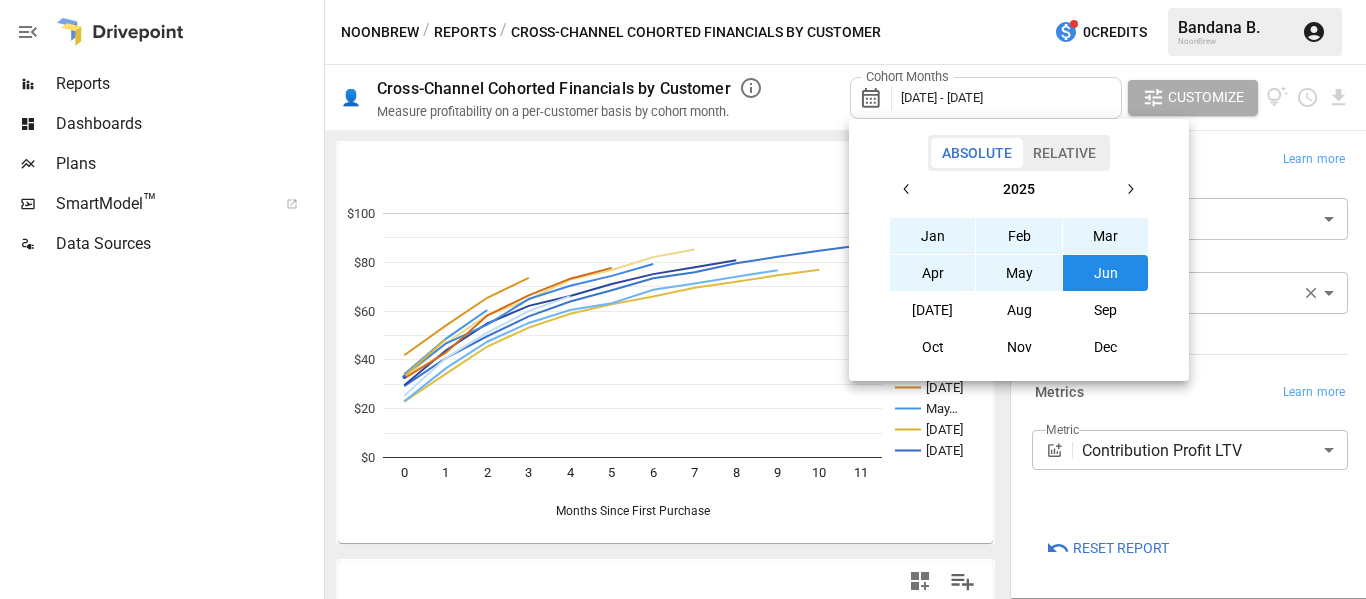 click on "May" at bounding box center [1019, 273] 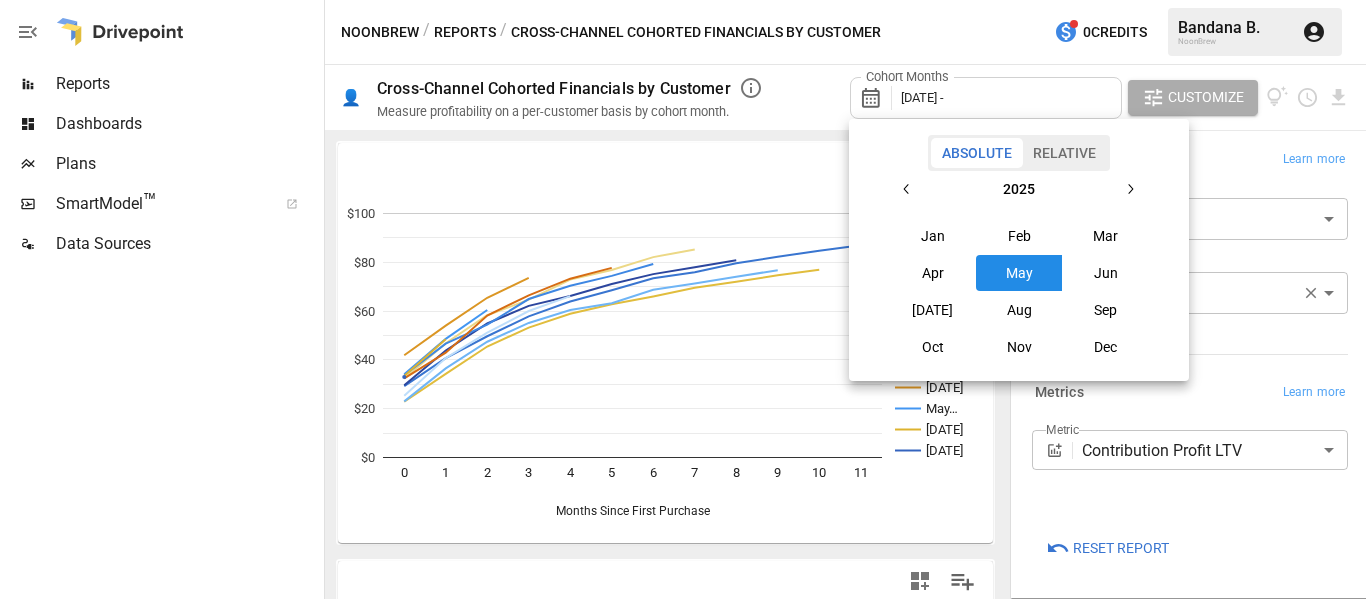 click on "May" at bounding box center (1019, 273) 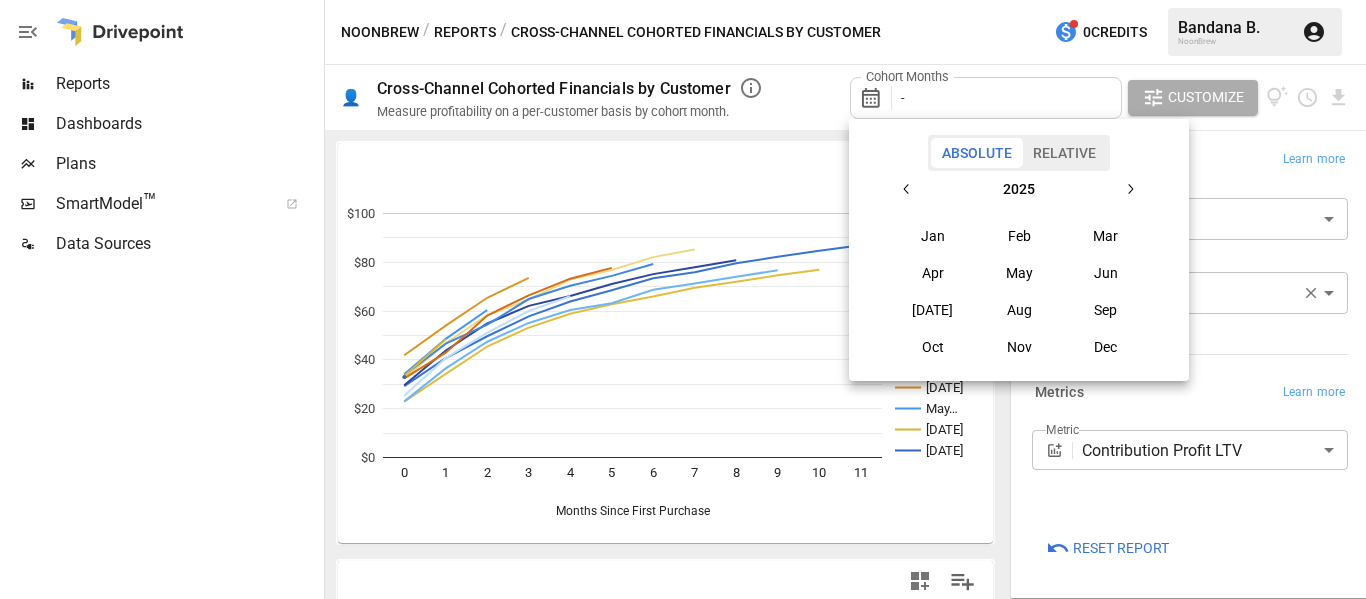 click on "May" at bounding box center [1019, 273] 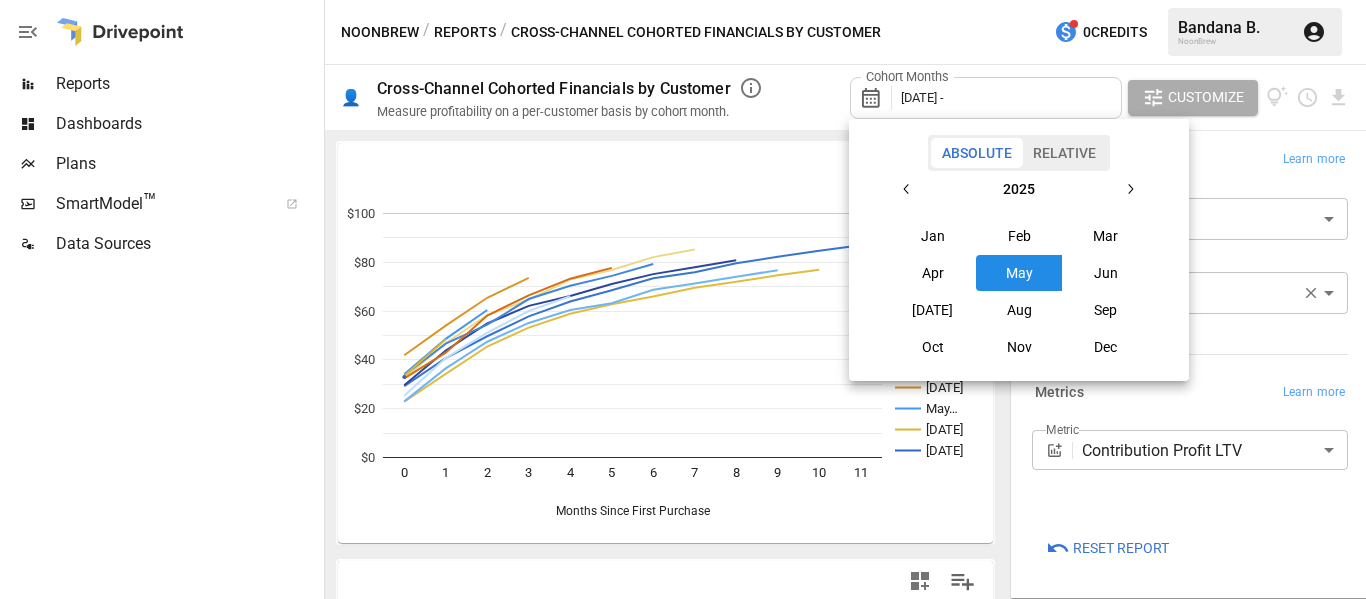 click on "May" at bounding box center (1019, 273) 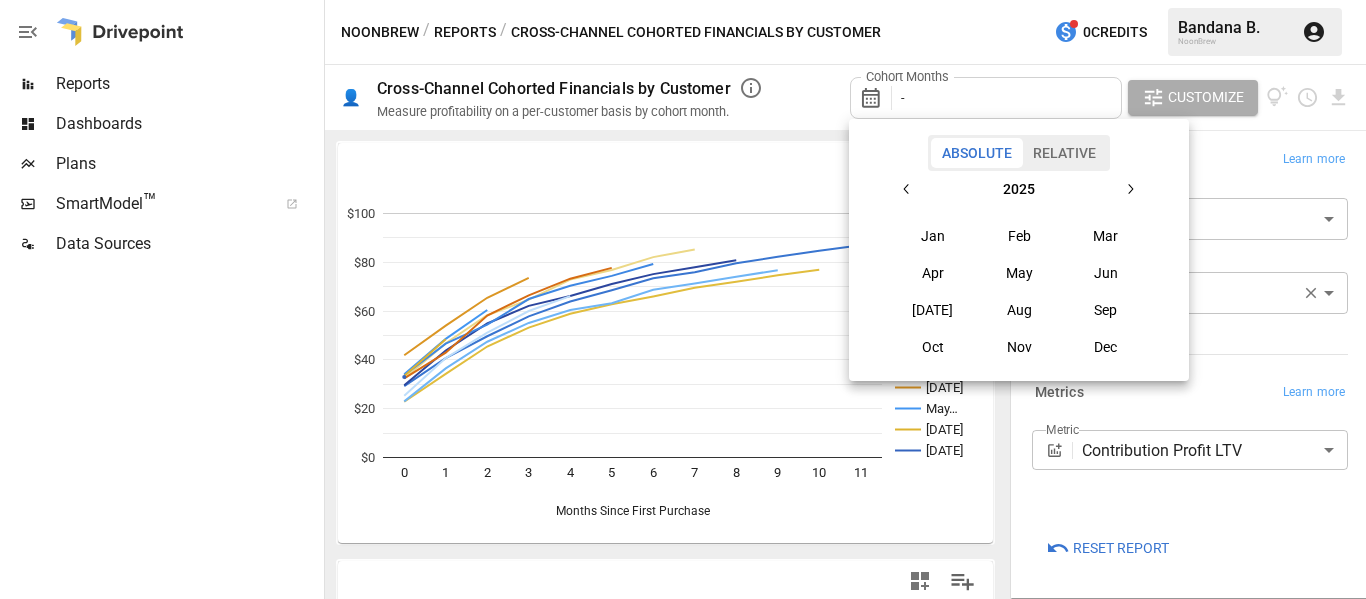 click on "May" at bounding box center (1019, 273) 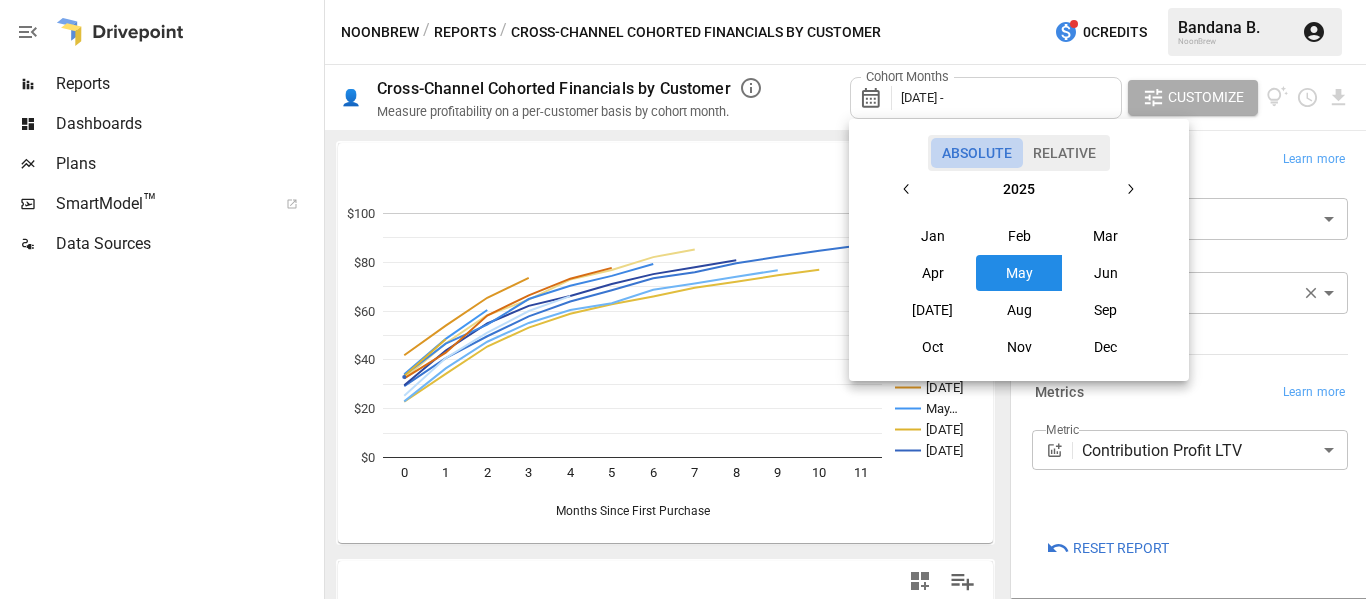 click on "Absolute" at bounding box center (977, 153) 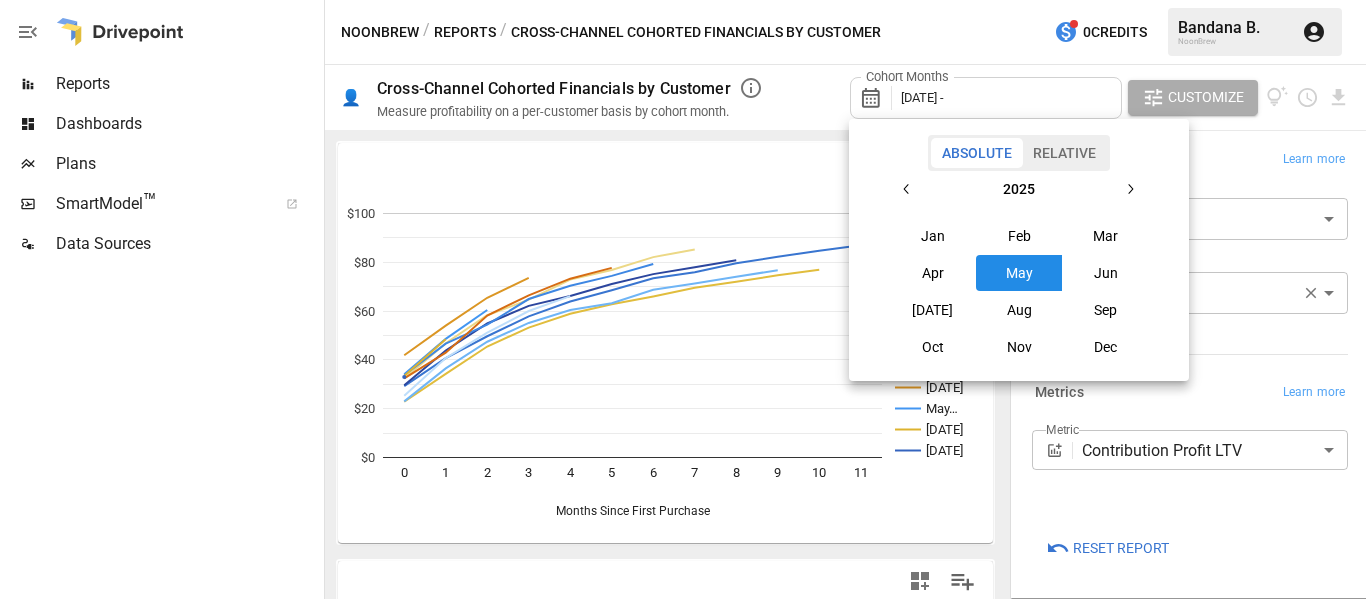 click at bounding box center (683, 299) 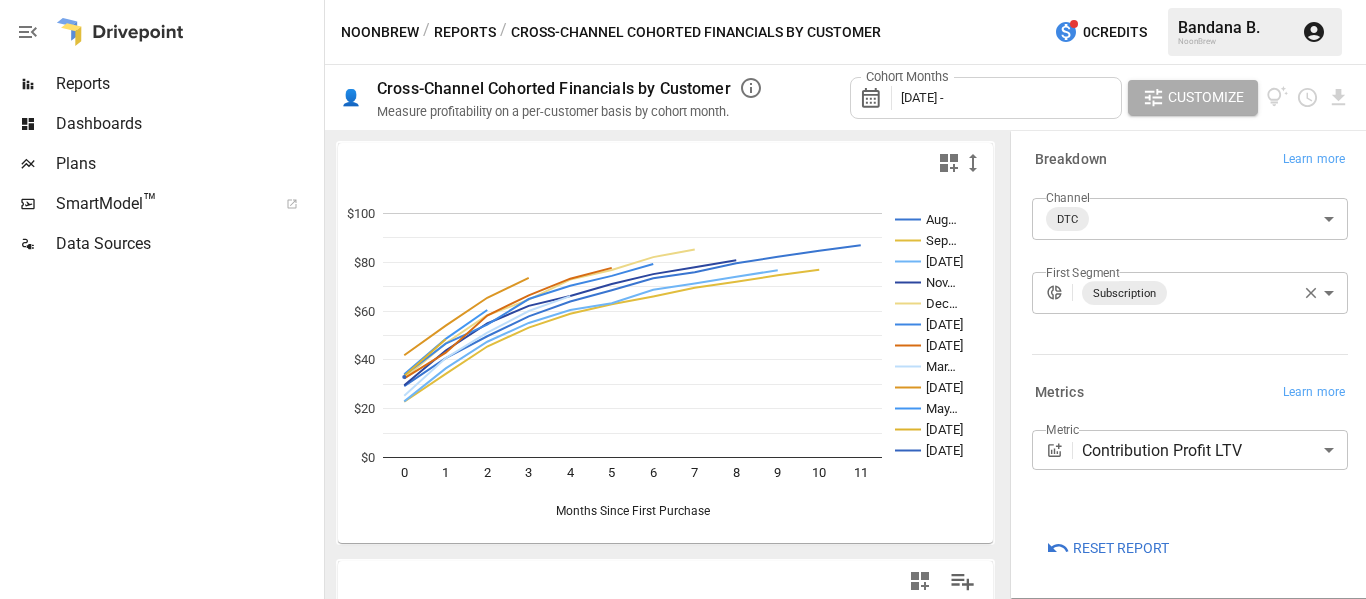 click at bounding box center (665, 581) 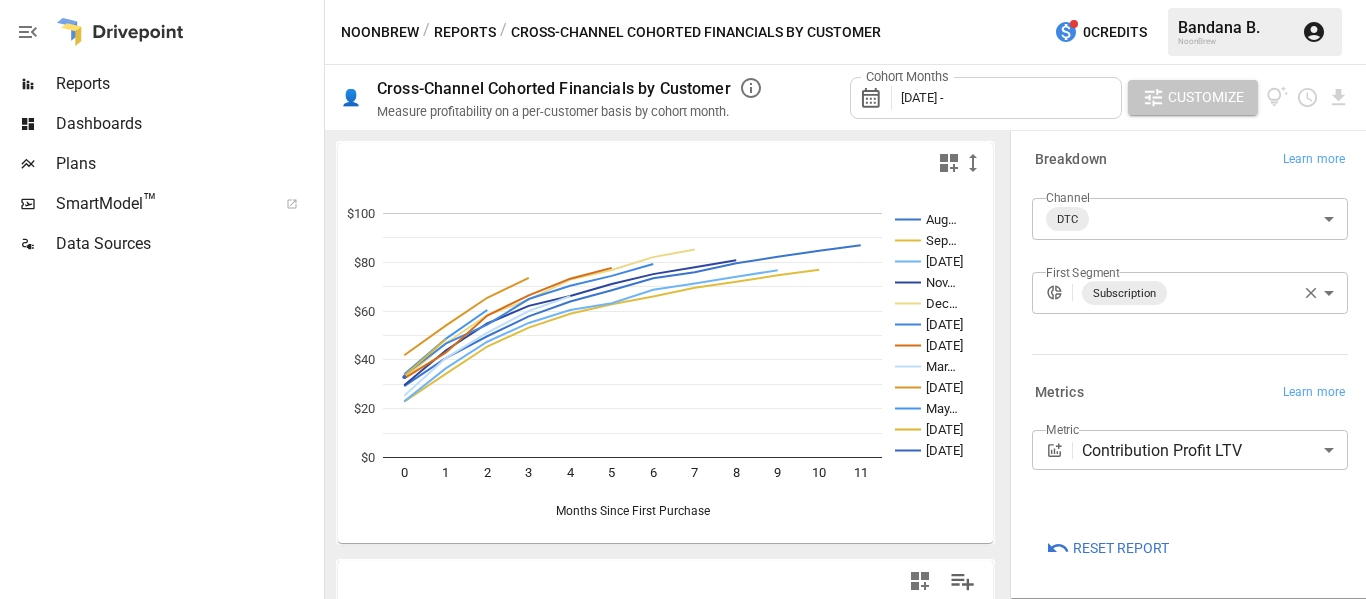 click on "Customize" at bounding box center [1206, 97] 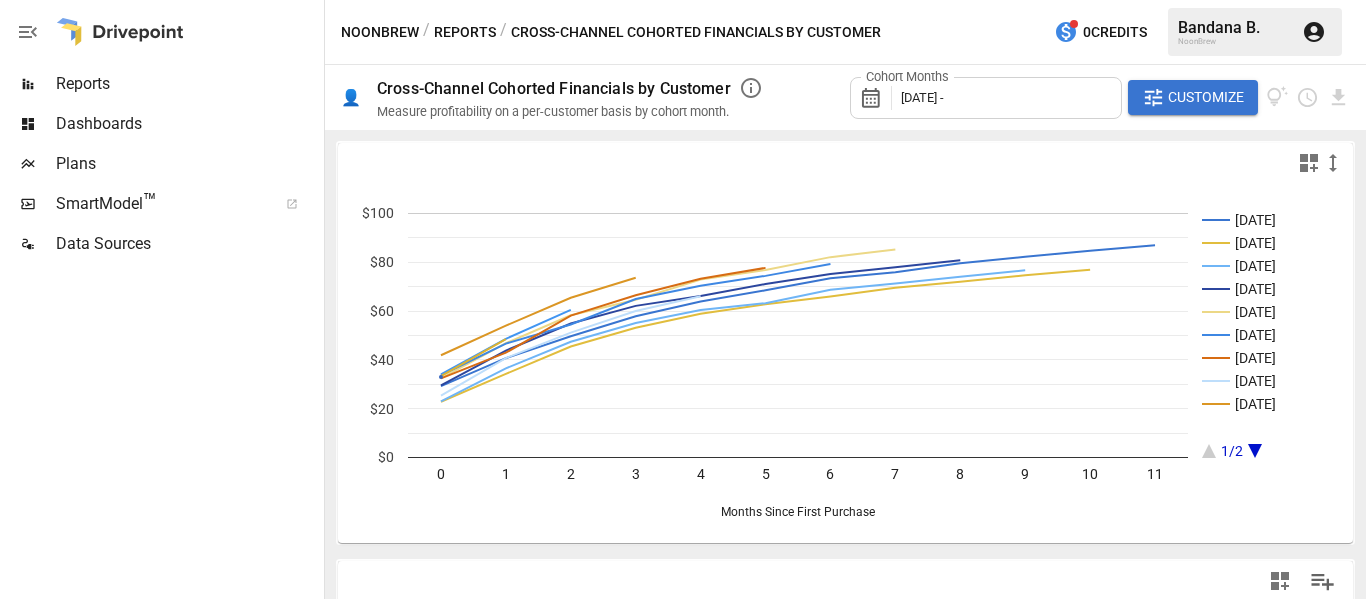 click 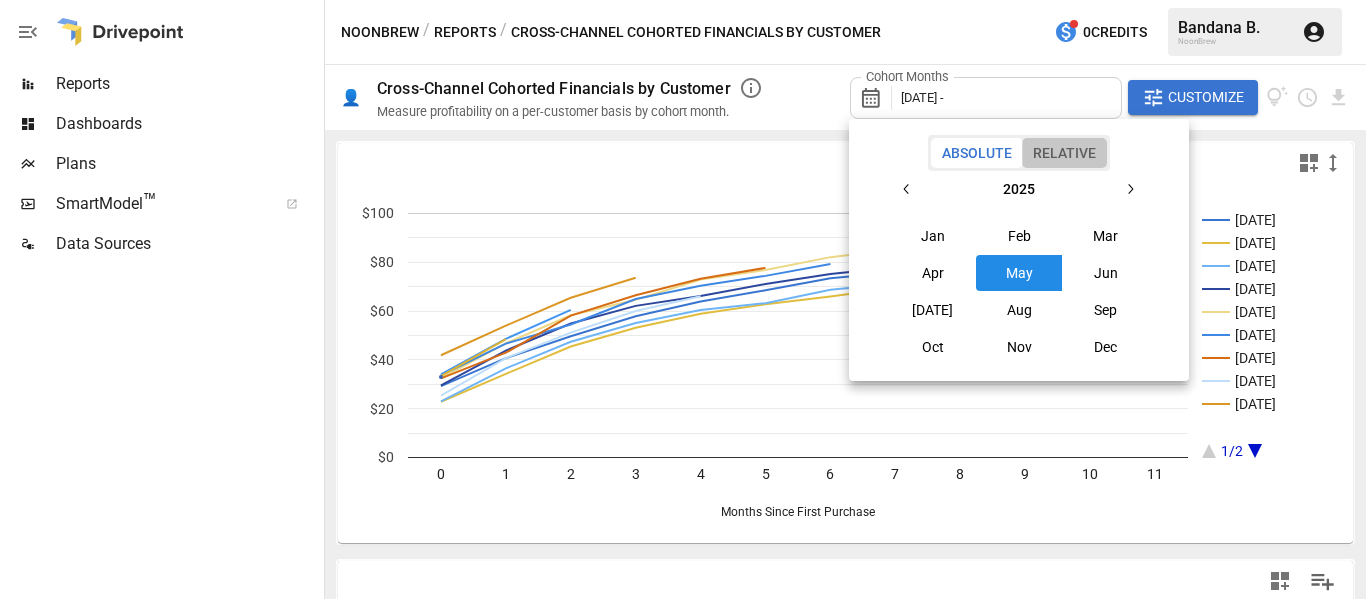 click on "Relative" at bounding box center (1064, 153) 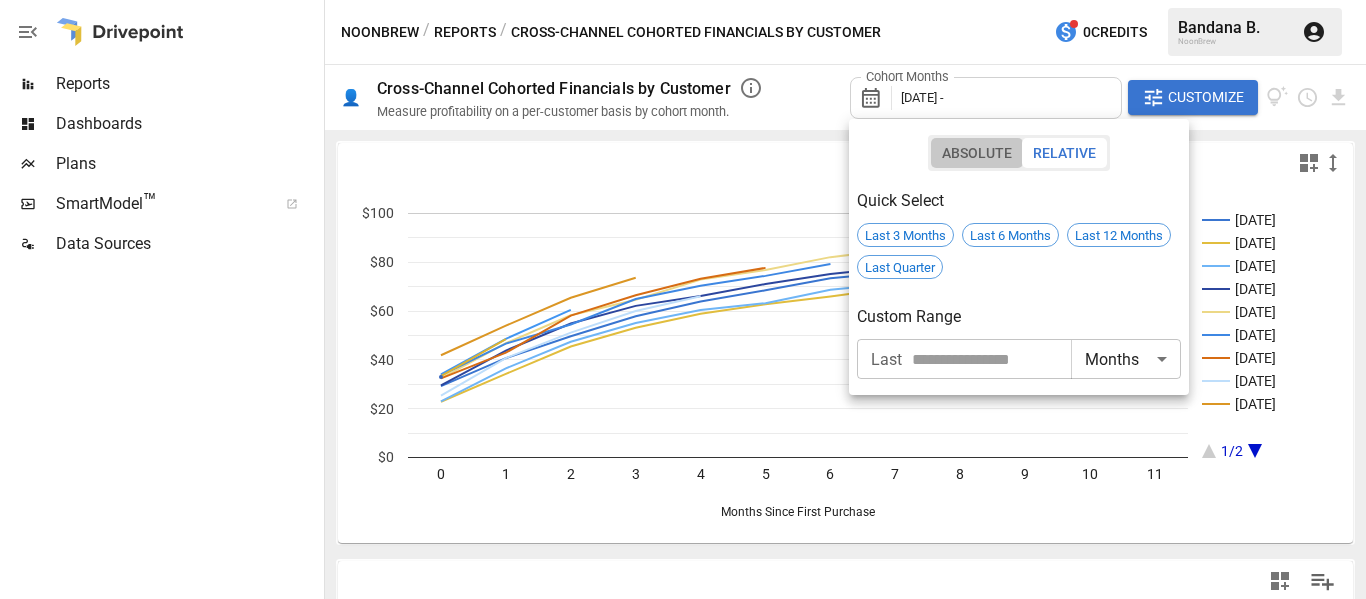 click on "Absolute" at bounding box center [977, 153] 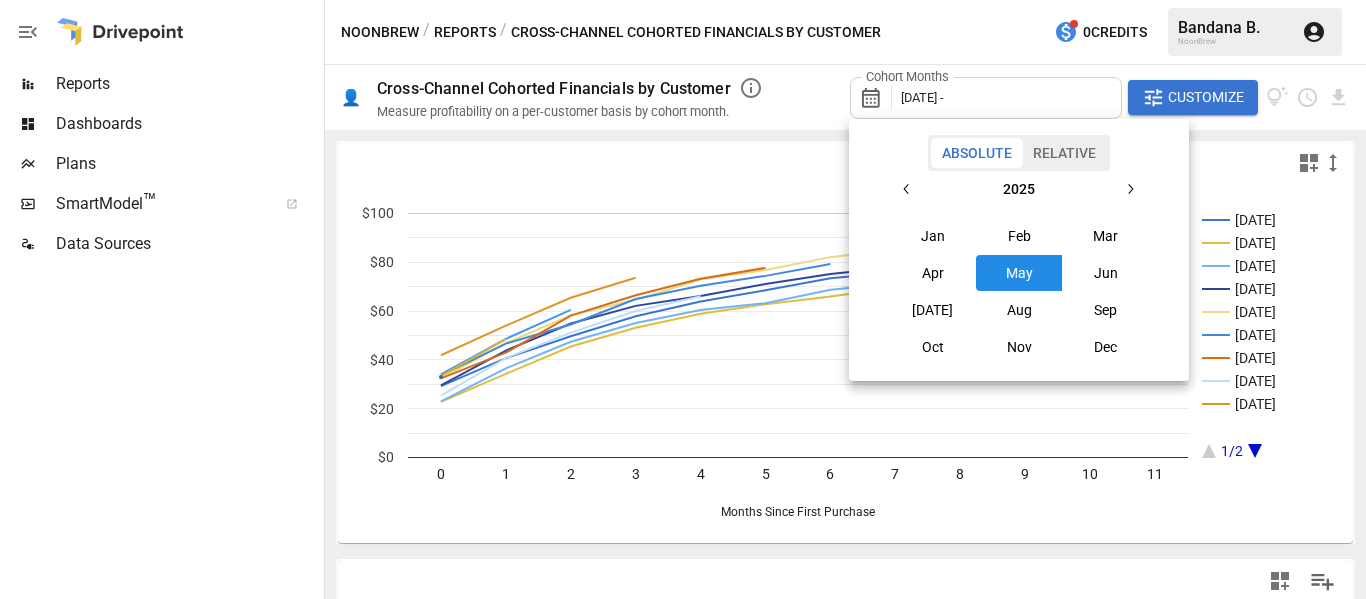 click on "May" at bounding box center [1019, 273] 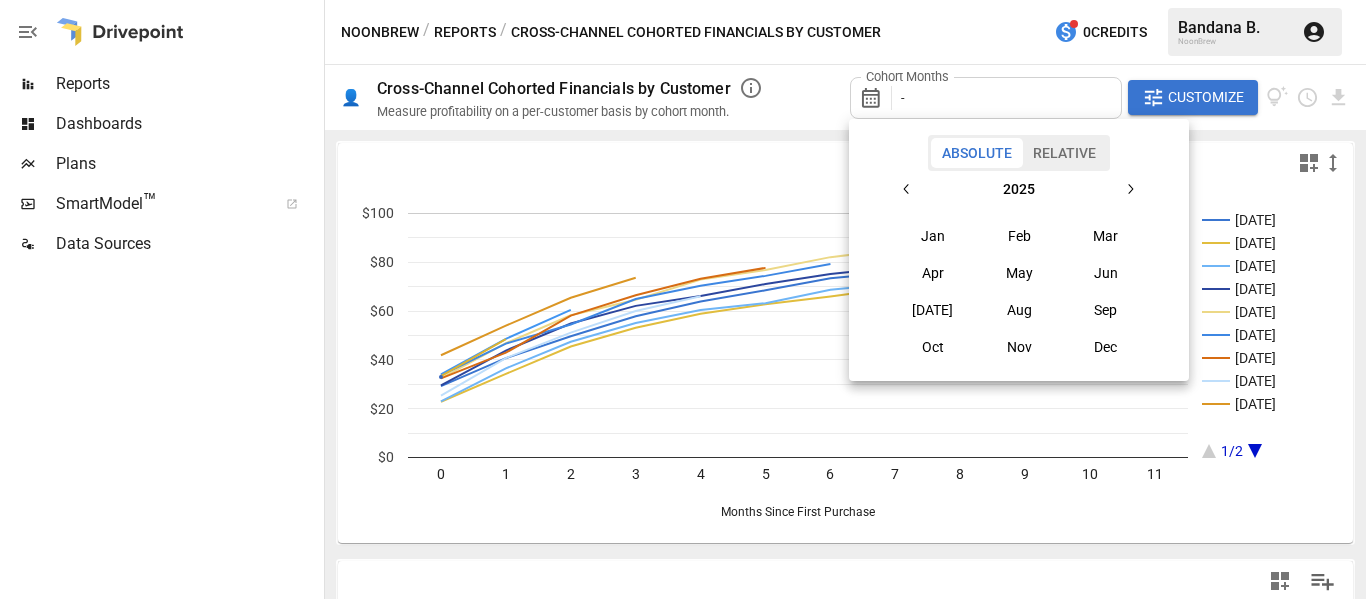 click on "May" at bounding box center [1019, 273] 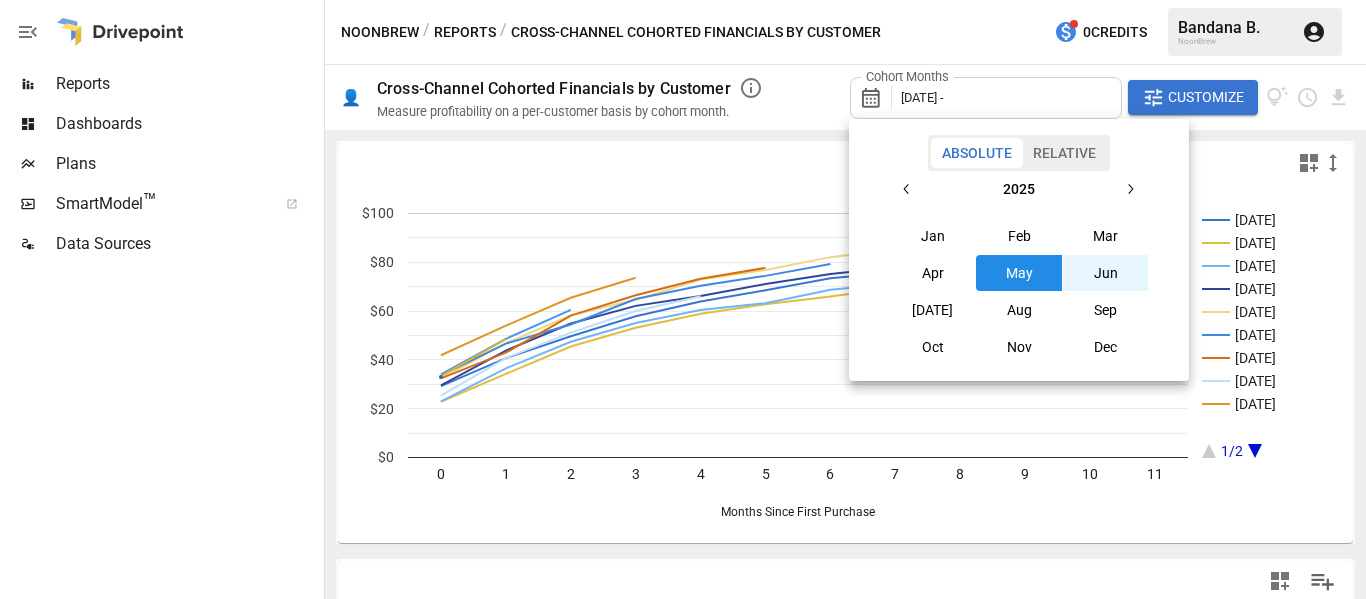 click on "Jun" at bounding box center [1106, 273] 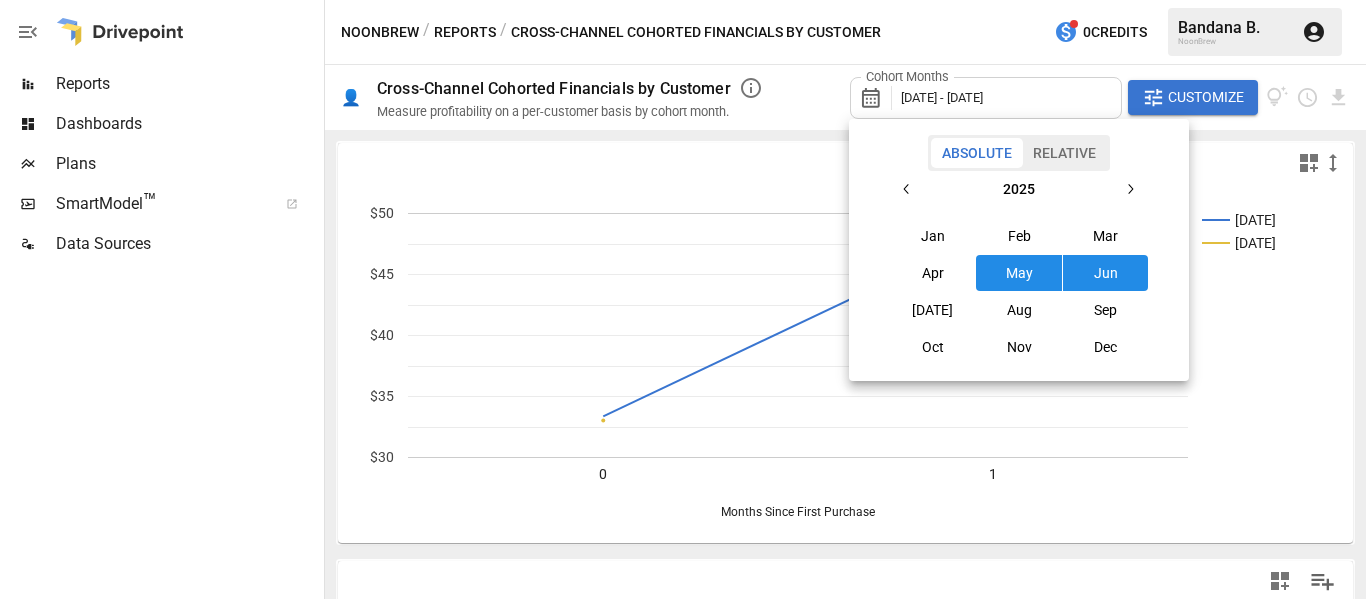 click on "May" at bounding box center [1019, 273] 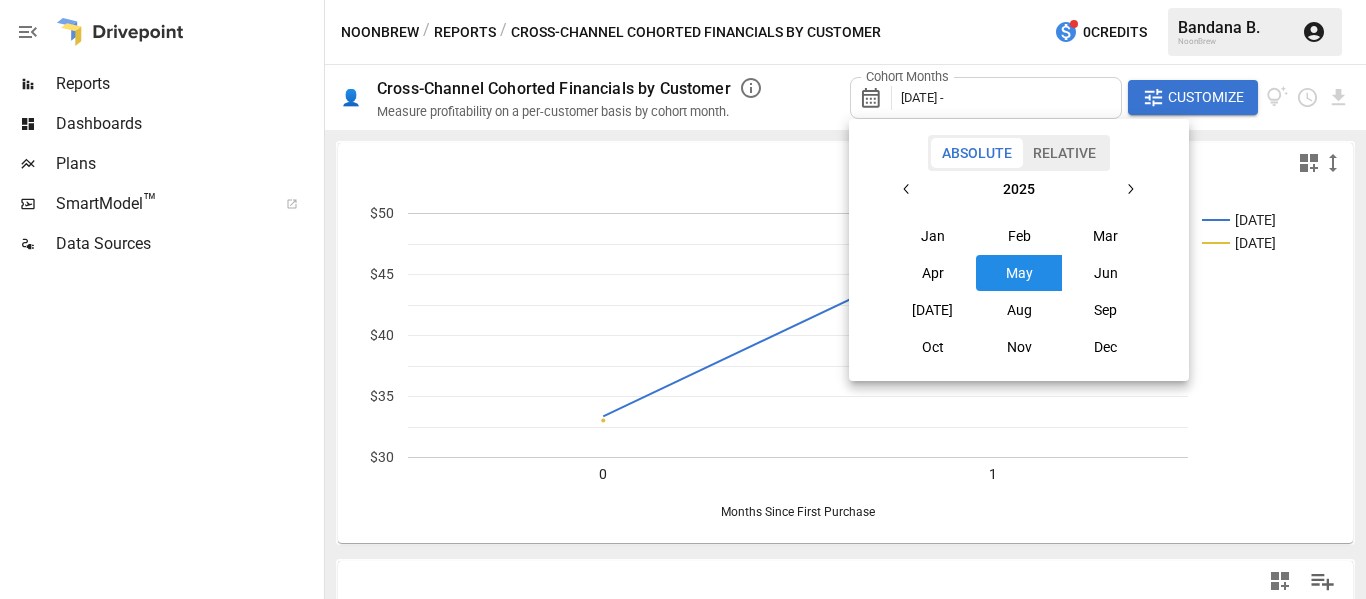 click on "May" at bounding box center (1019, 273) 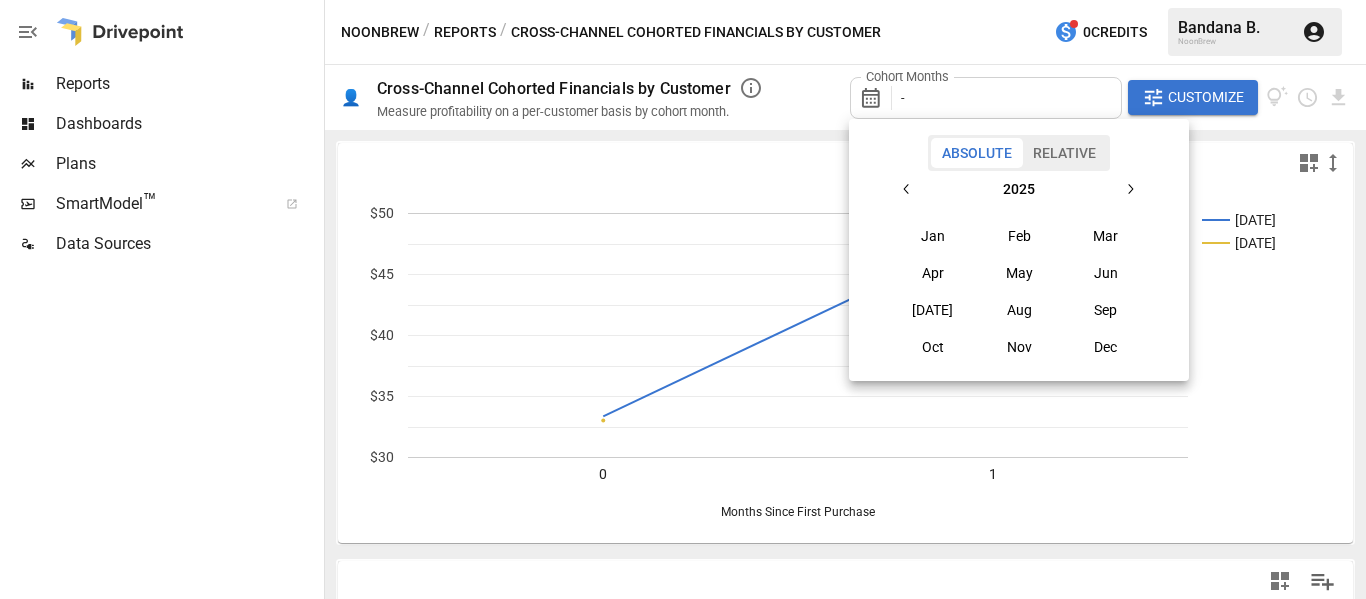 click on "May" at bounding box center [1019, 273] 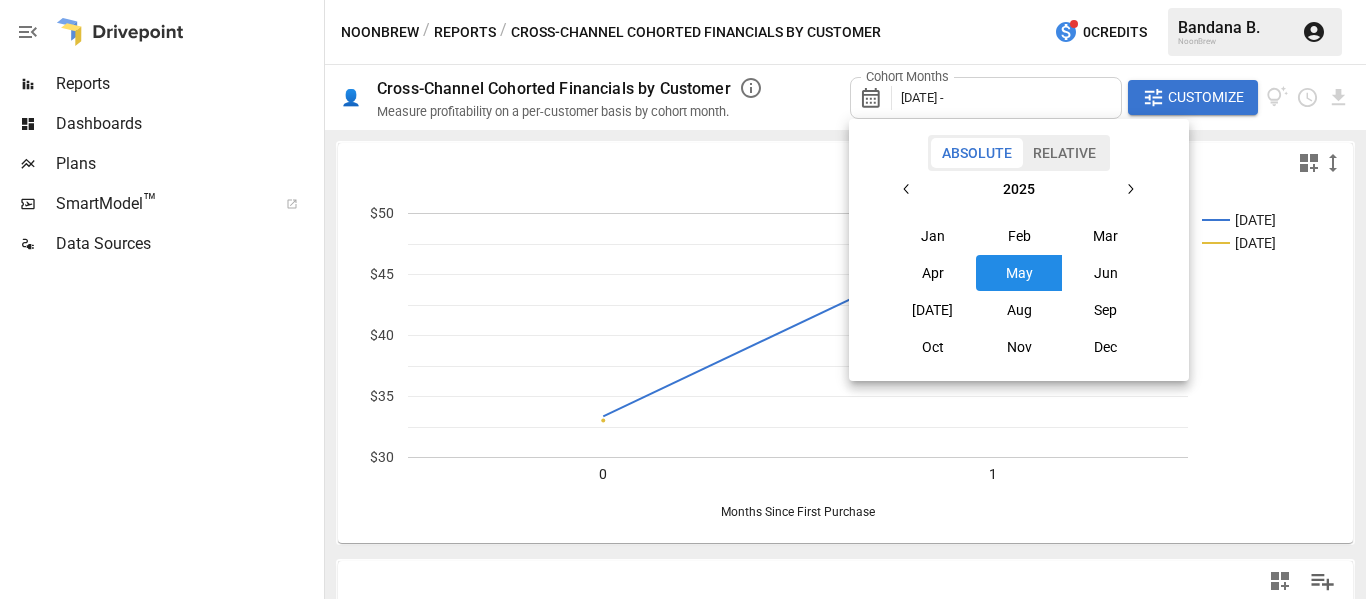 click on "May" at bounding box center [1019, 273] 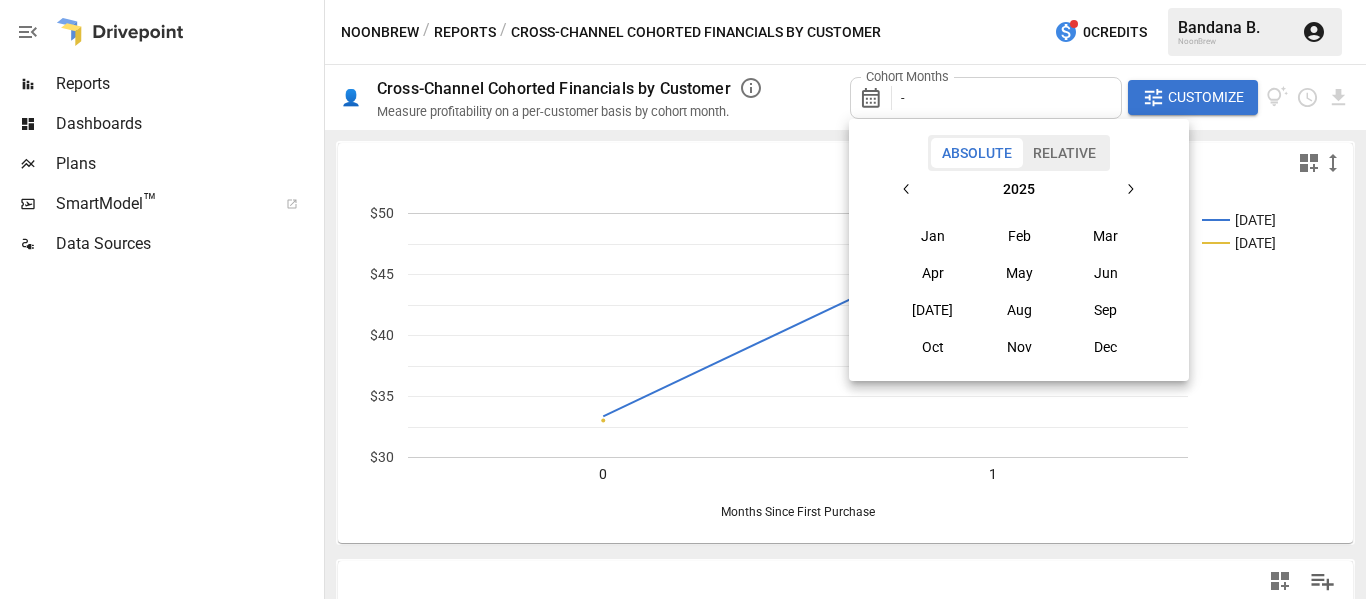 click on "May" at bounding box center (1019, 273) 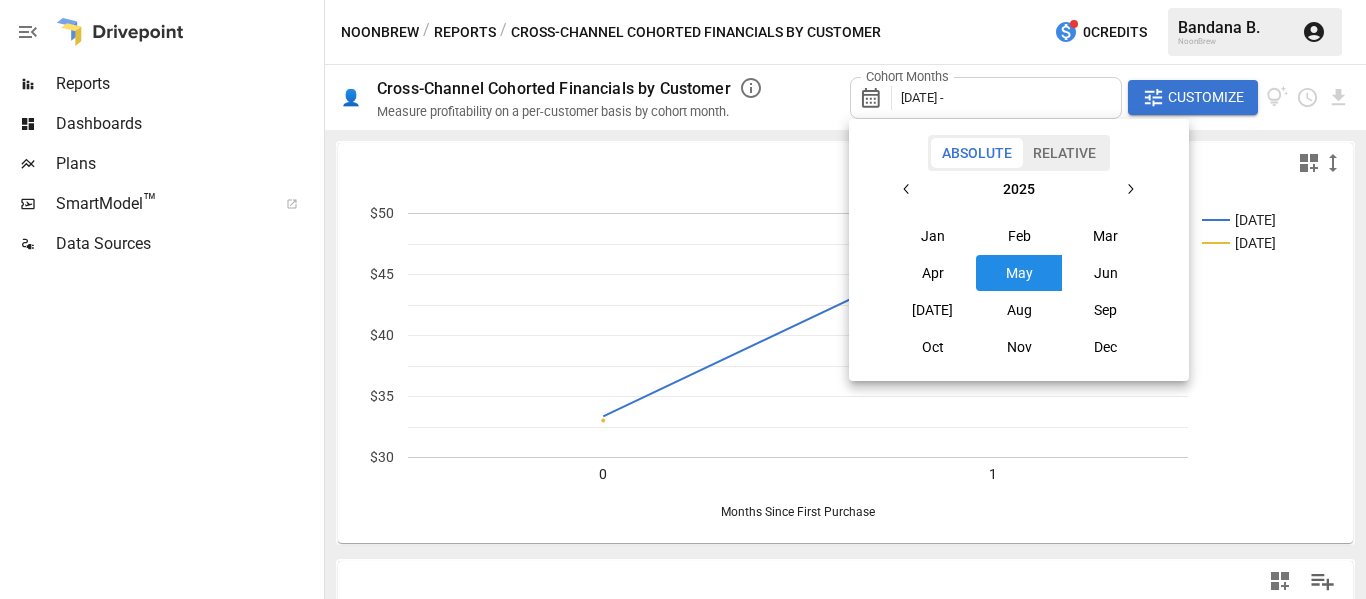 click at bounding box center [683, 299] 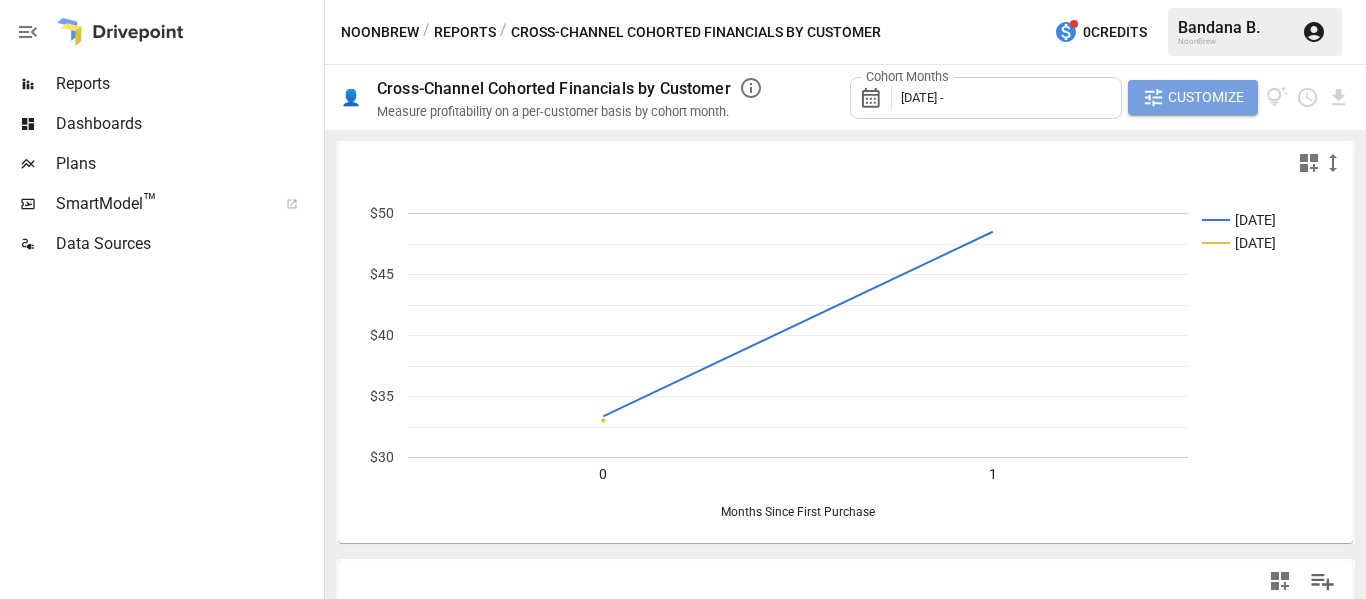 click on "Customize" at bounding box center [1206, 97] 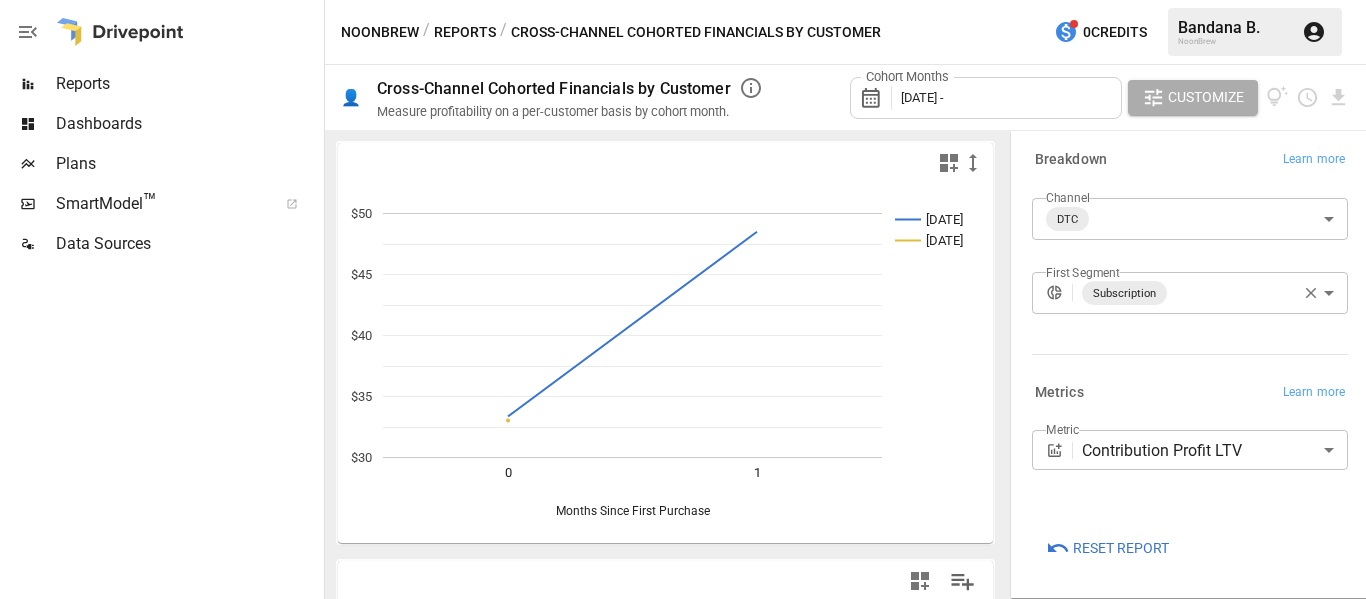 click 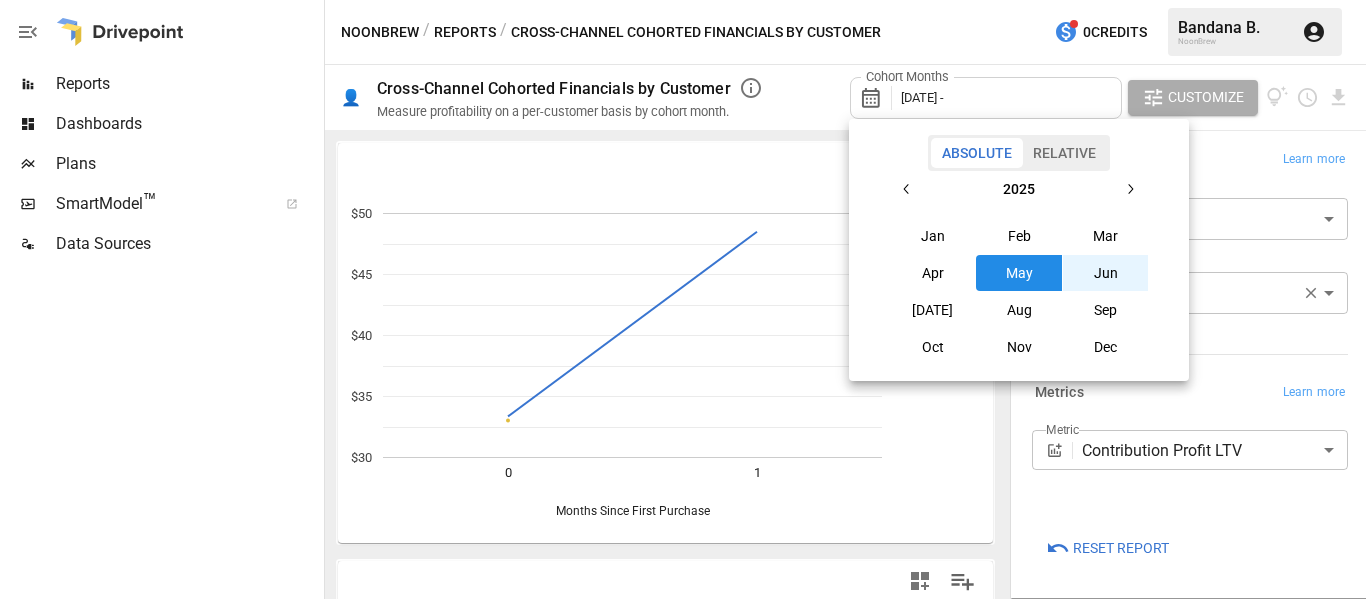 click on "Jun" at bounding box center (1106, 273) 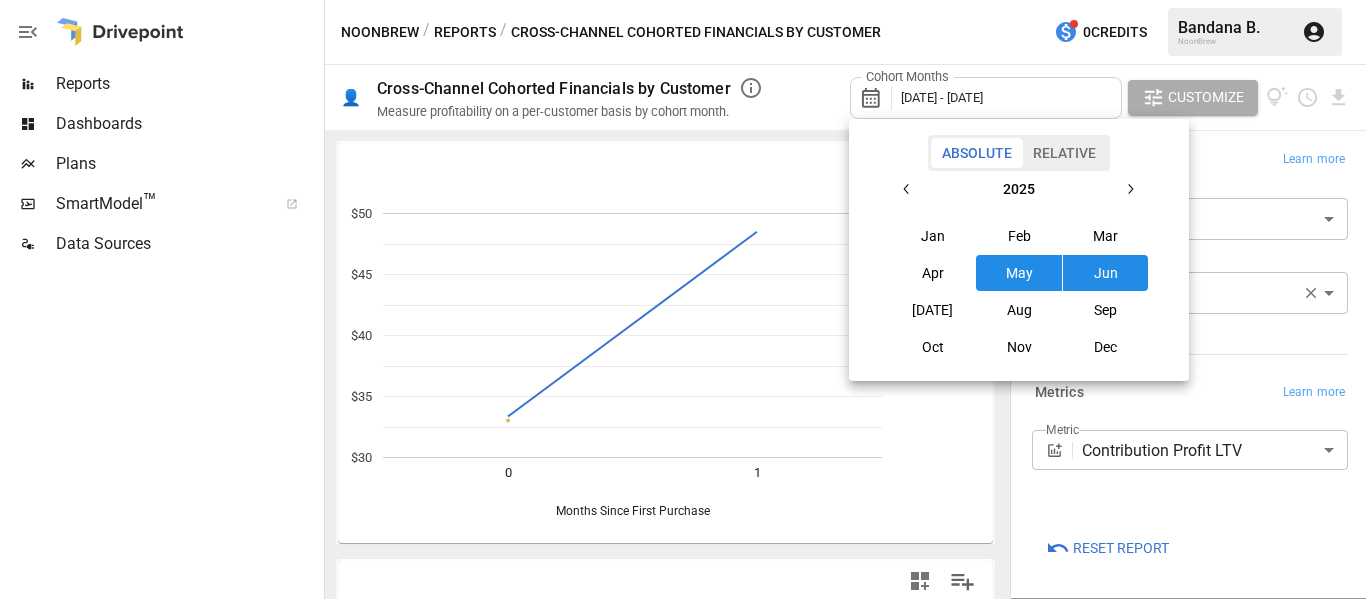 click at bounding box center (683, 299) 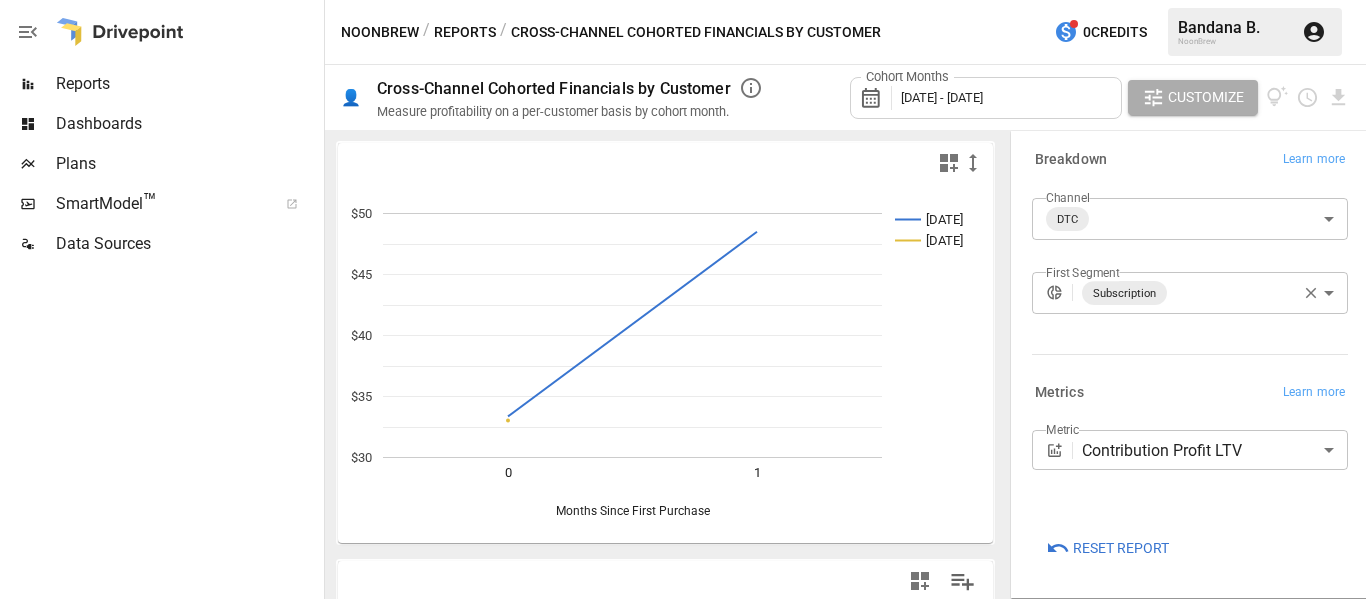 scroll, scrollTop: 375, scrollLeft: 0, axis: vertical 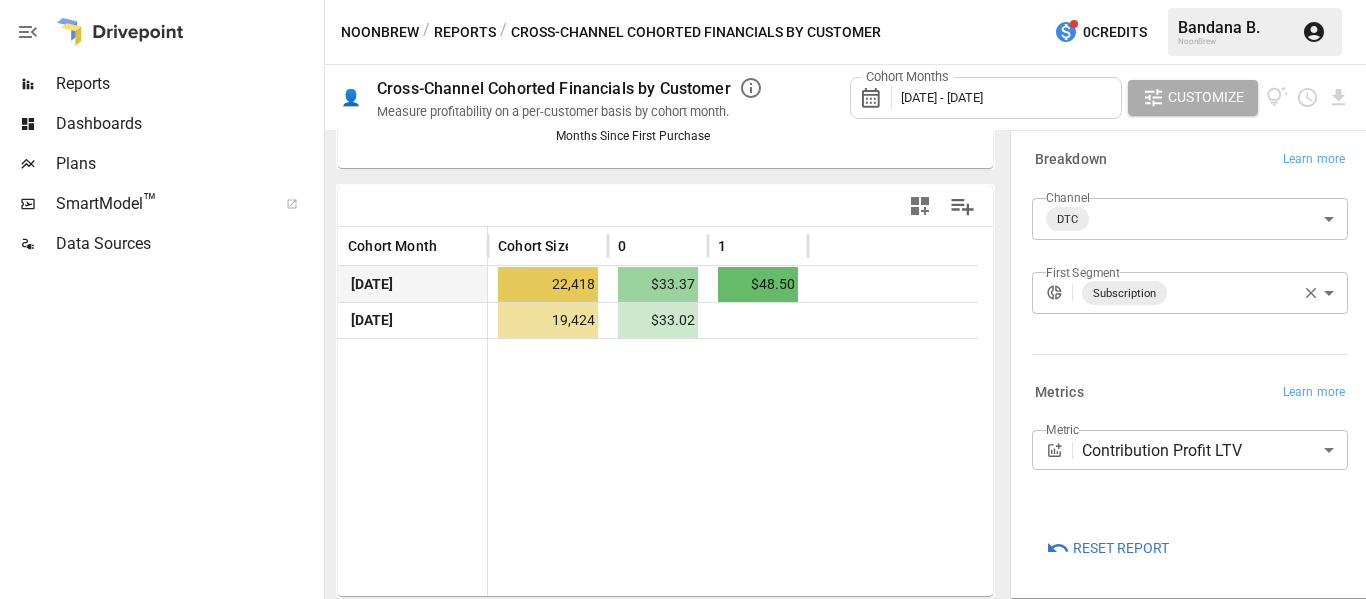 click on "22,418" at bounding box center [548, 284] 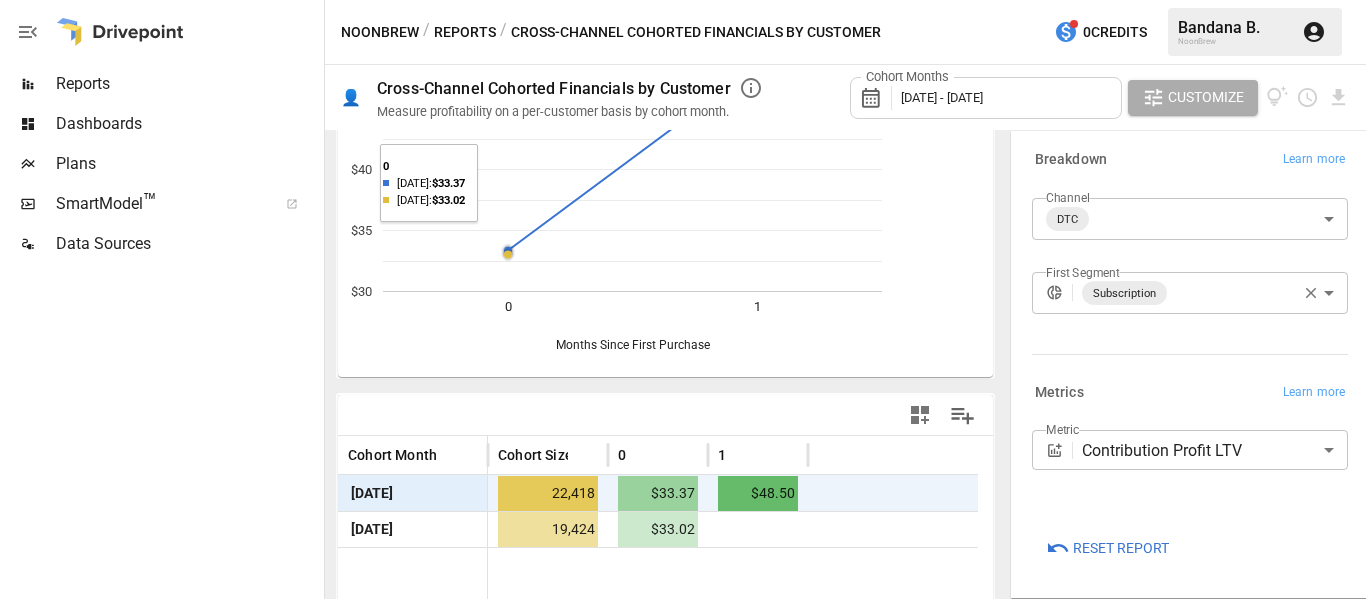 scroll, scrollTop: 167, scrollLeft: 0, axis: vertical 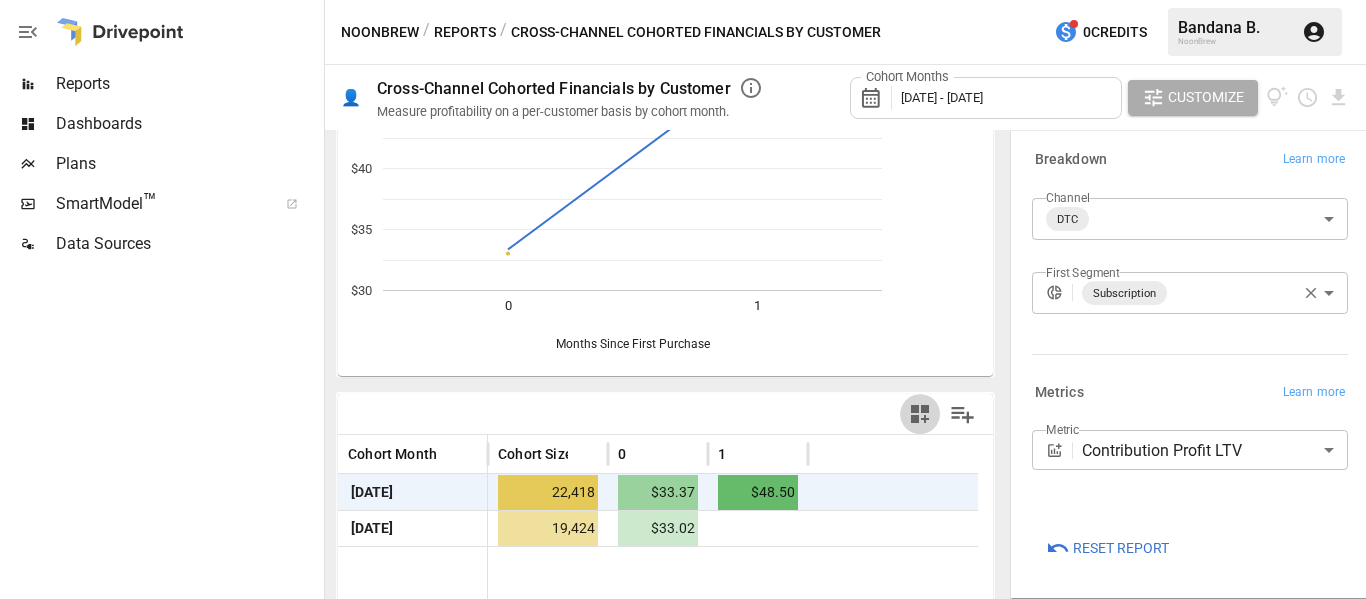 click 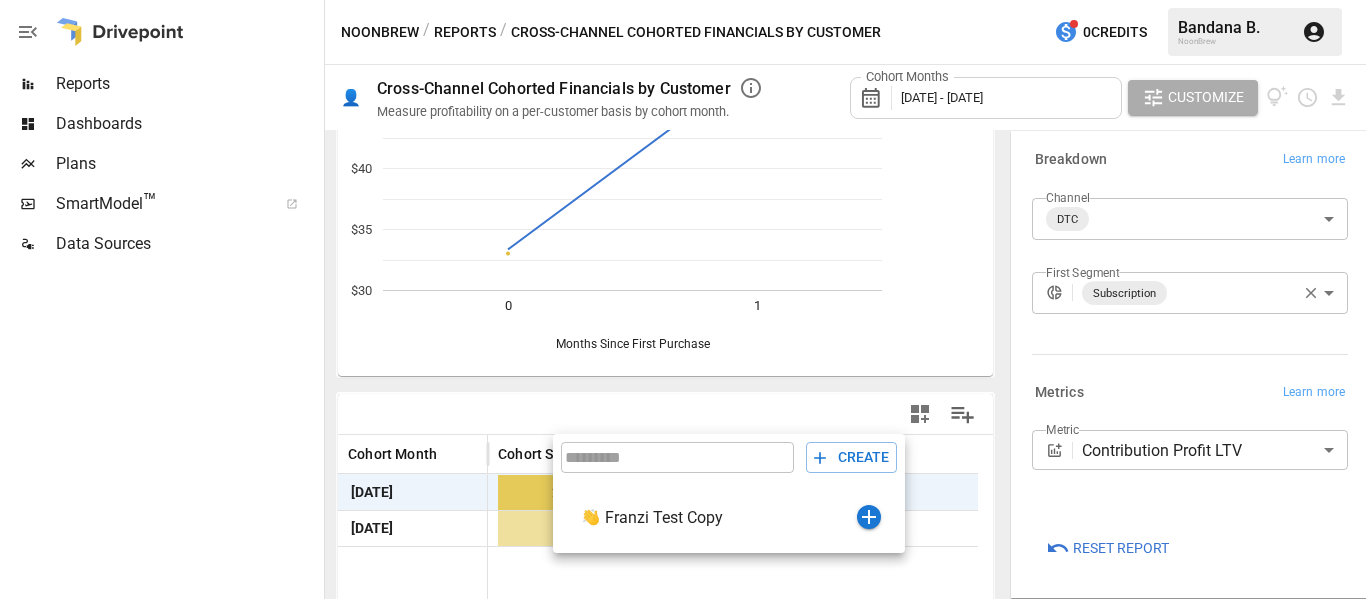 click at bounding box center [683, 299] 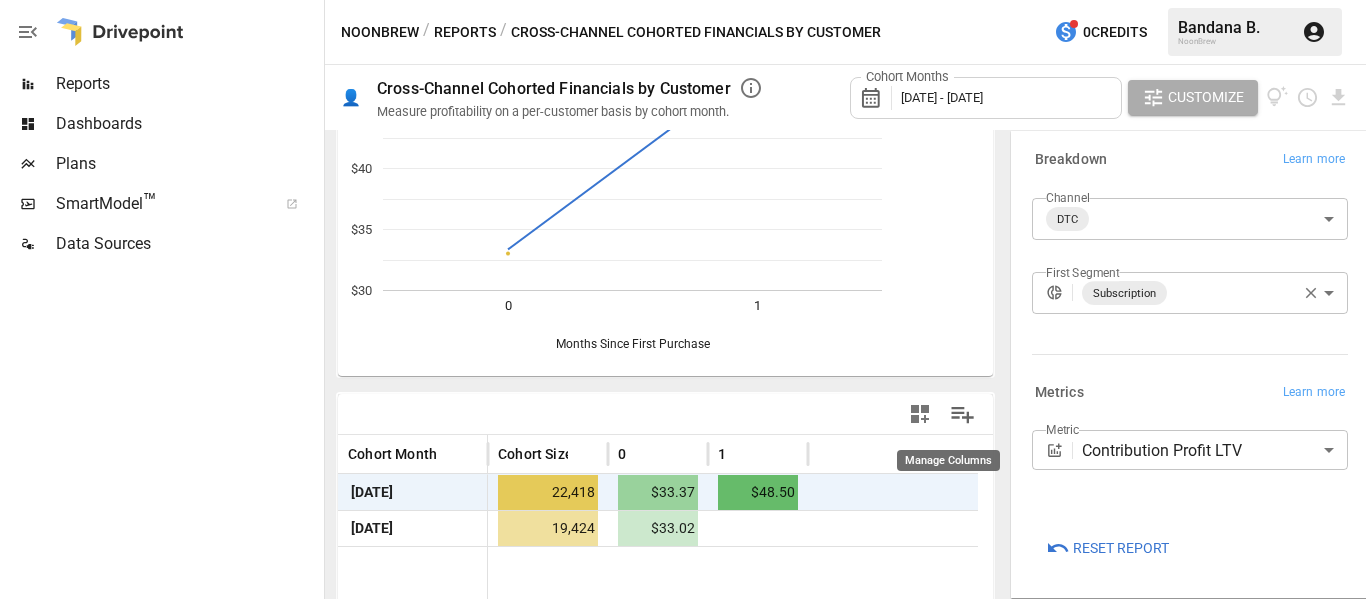 click 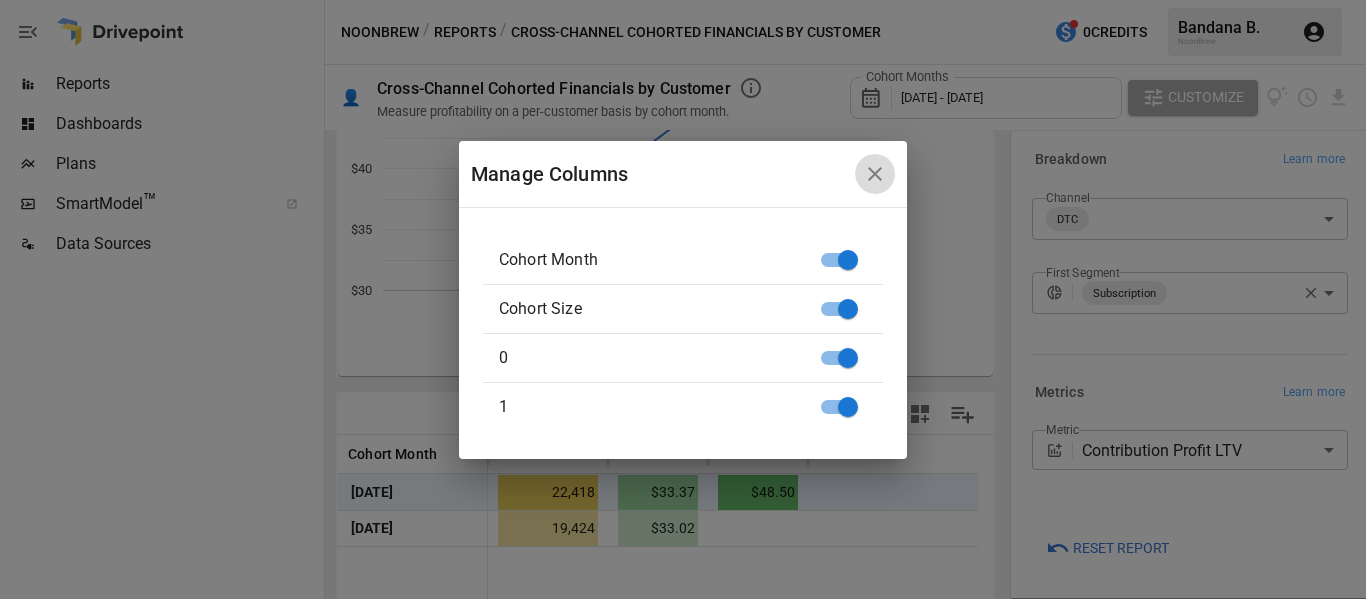 click 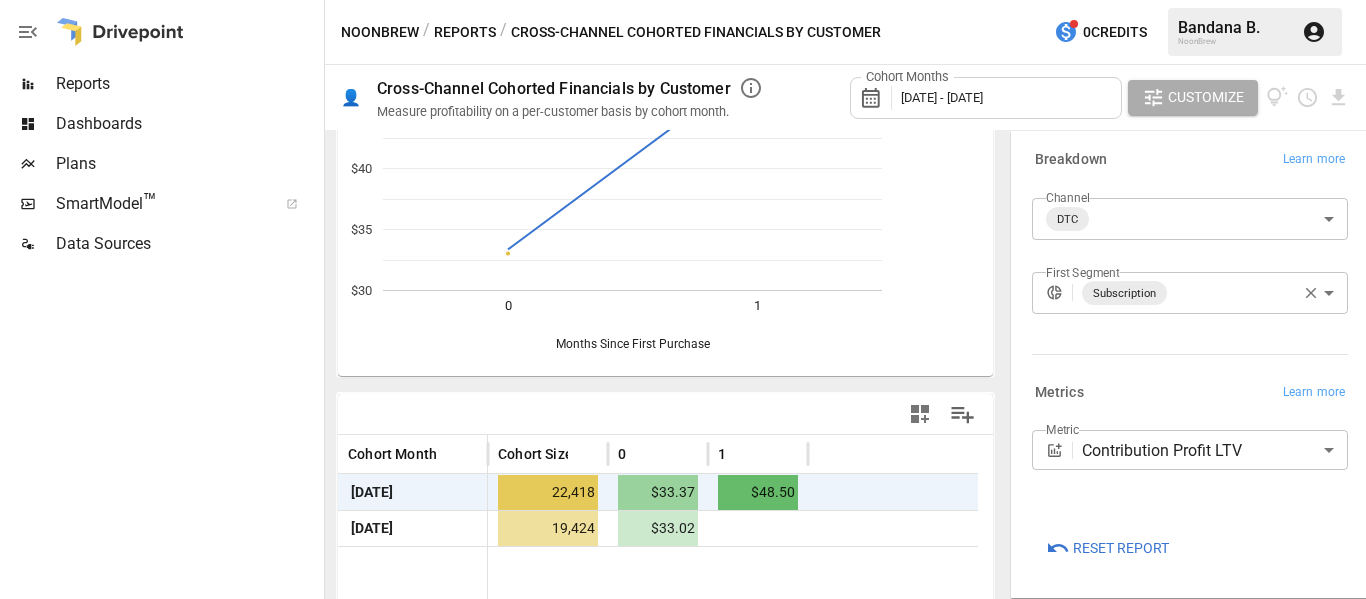 scroll, scrollTop: 375, scrollLeft: 0, axis: vertical 